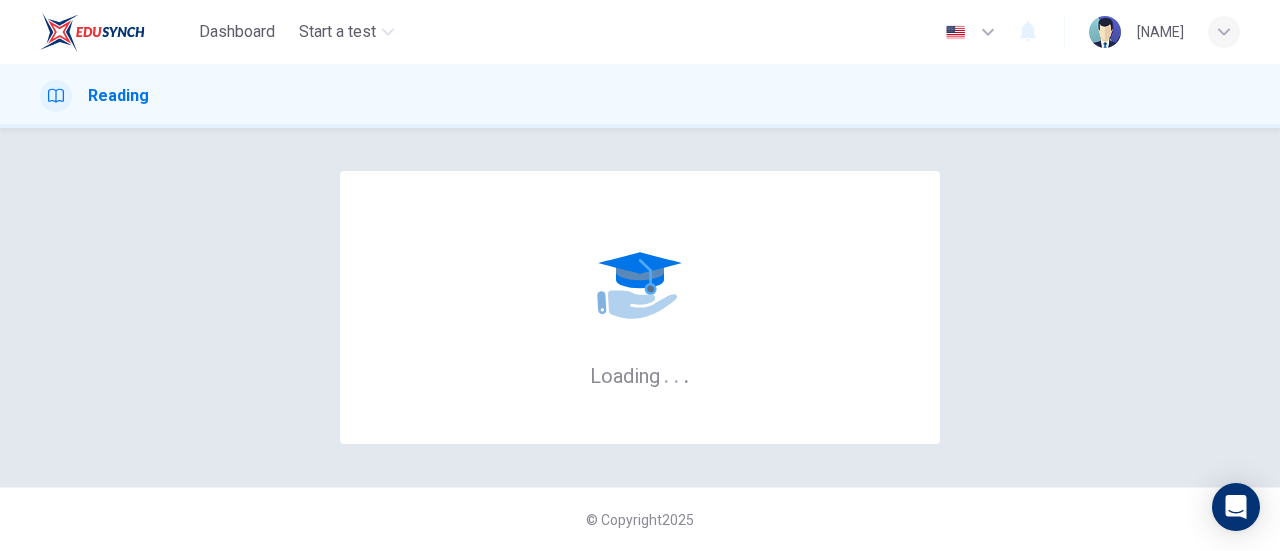 scroll, scrollTop: 0, scrollLeft: 0, axis: both 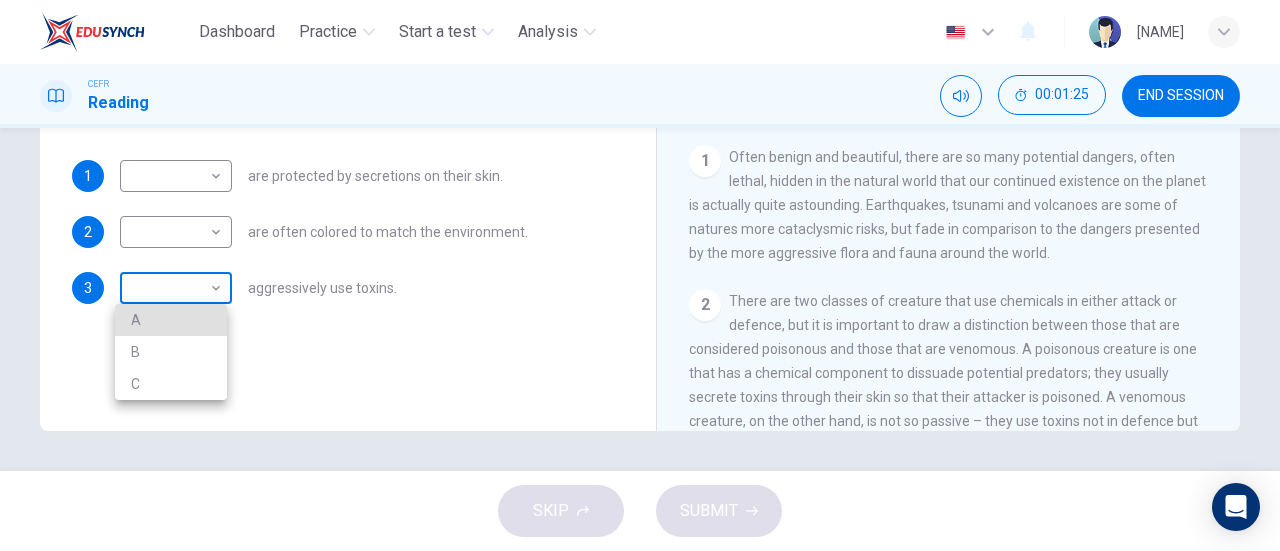 click on "Dashboard Practice Start a test Analysis English en ​ [NAME] CEFR Reading 00:01:25 END SESSION Questions 1 - 3 Write the correct letter,  A ,  B  or  C  in the boxes below.
According to the information in the passage, classify the following information
as relating to: A Poisonous Creatures B Venomous Creatures C Both poisonous and venomous creatures 1 ​ ​ are protected by secretions on their skin. 2 ​ ​ are often colored to match the environment. 3 ​ ​ aggressively use toxins. Poisonous Animals CLICK TO ZOOM Click to Zoom 1 Often benign and beautiful, there are so many potential dangers, often lethal, hidden in the natural world that our continued existence on the planet is actually quite astounding. Earthquakes, tsunami and volcanoes are some of natures more cataclysmic risks, but fade in comparison to the dangers presented by the more aggressive flora and fauna around the world. 2 3 4 5 6 SKIP SUBMIT Dashboard Practice Start a test Analysis Notifications © Copyright" at bounding box center (640, 275) 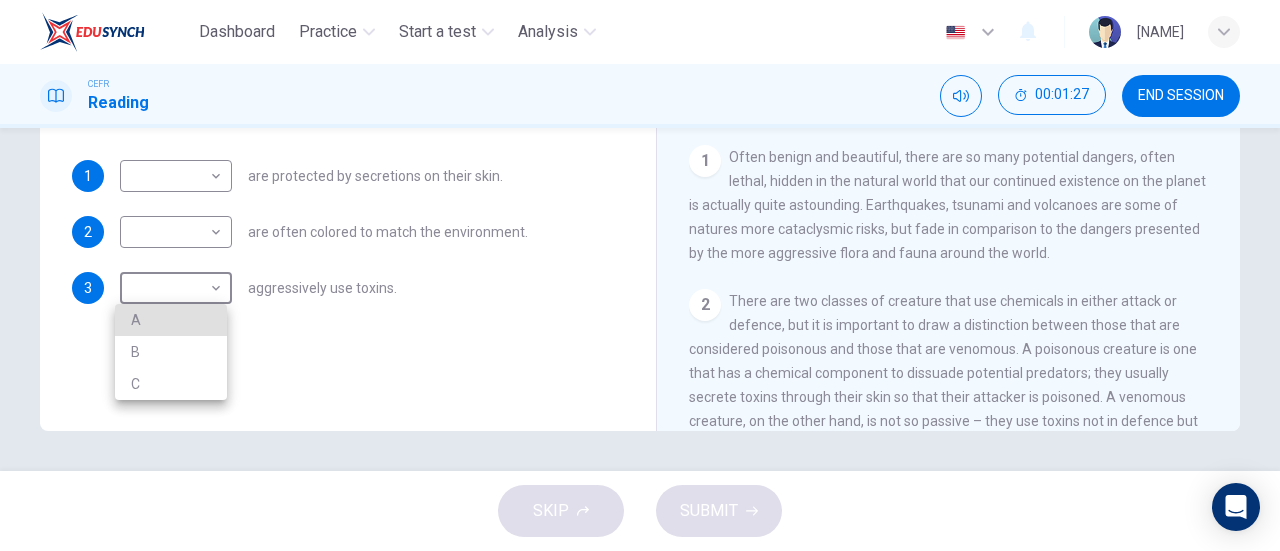 click at bounding box center [640, 275] 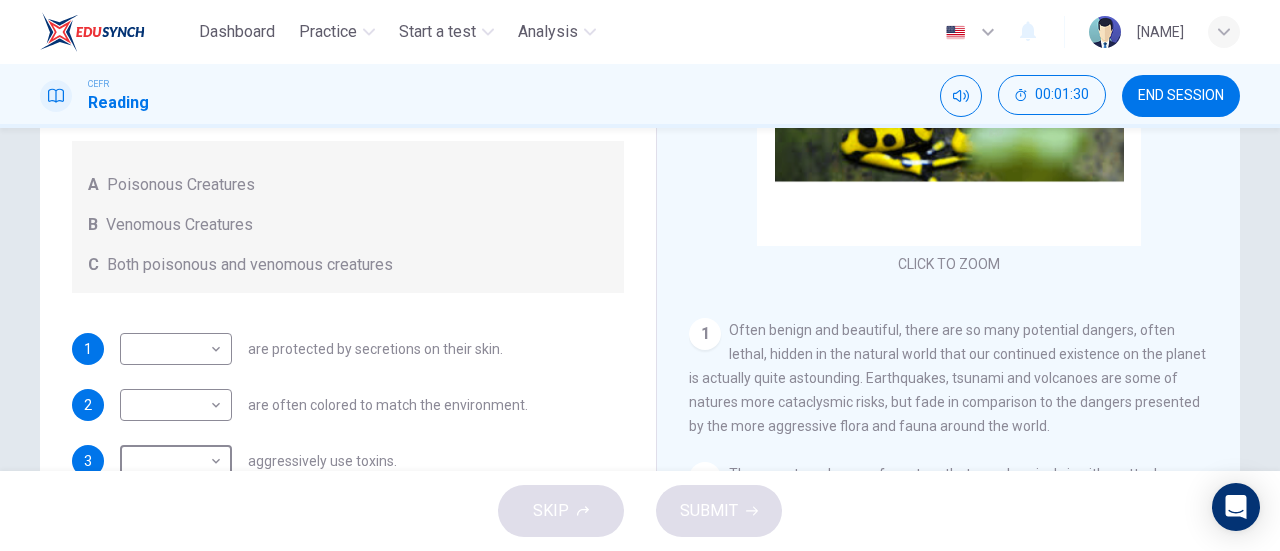 scroll, scrollTop: 332, scrollLeft: 0, axis: vertical 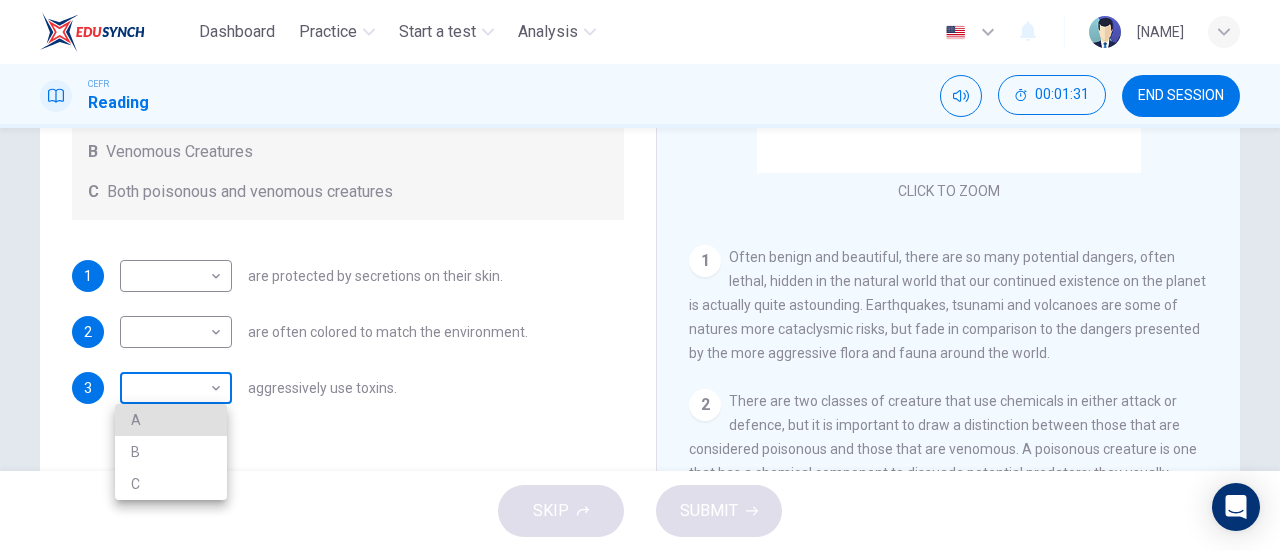 click on "Dashboard Practice Start a test Analysis English en ​ [FIRST] [LAST] CEFR Reading 00:01:31 END SESSION Questions 1 - 3 Write the correct letter,  A ,  B  or  C  in the boxes below.
According to the information in the passage, classify the following information
as relating to: A Poisonous Creatures B Venomous Creatures C Both poisonous and venomous creatures 1 ​ ​ are protected by secretions on their skin. 2 ​ ​ are often colored to match the environment. 3 ​ ​ aggressively use toxins. Poisonous Animals CLICK TO ZOOM Click to Zoom 1 Often benign and beautiful, there are so many potential dangers, often lethal, hidden in the natural world that our continued existence on the planet is actually quite astounding. Earthquakes, tsunami and volcanoes are some of natures more cataclysmic risks, but fade in comparison to the dangers presented by the more aggressive flora and fauna around the world. 2 3 4 5 6 SKIP SUBMIT Dashboard Practice Start a test Analysis Notifications © Copyright" at bounding box center [640, 275] 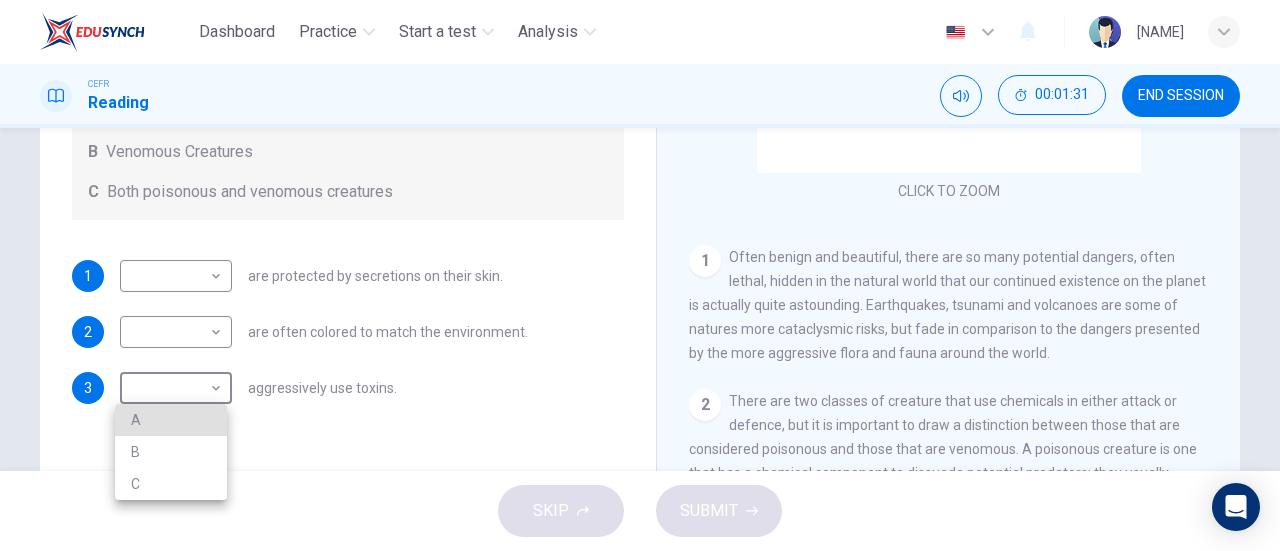 click on "A" at bounding box center (171, 420) 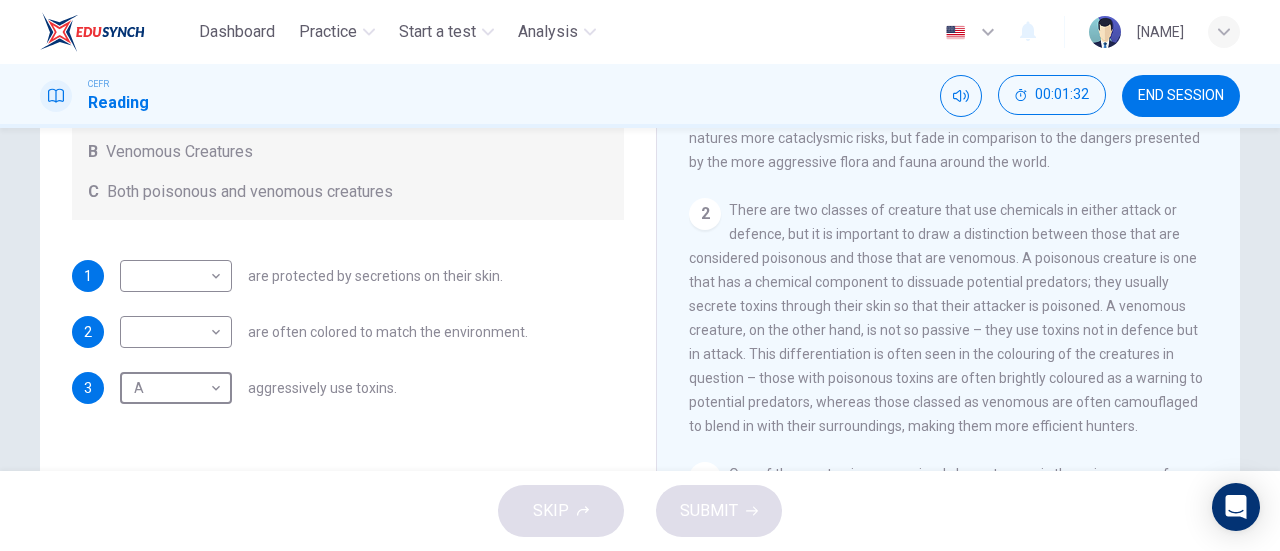 scroll, scrollTop: 300, scrollLeft: 0, axis: vertical 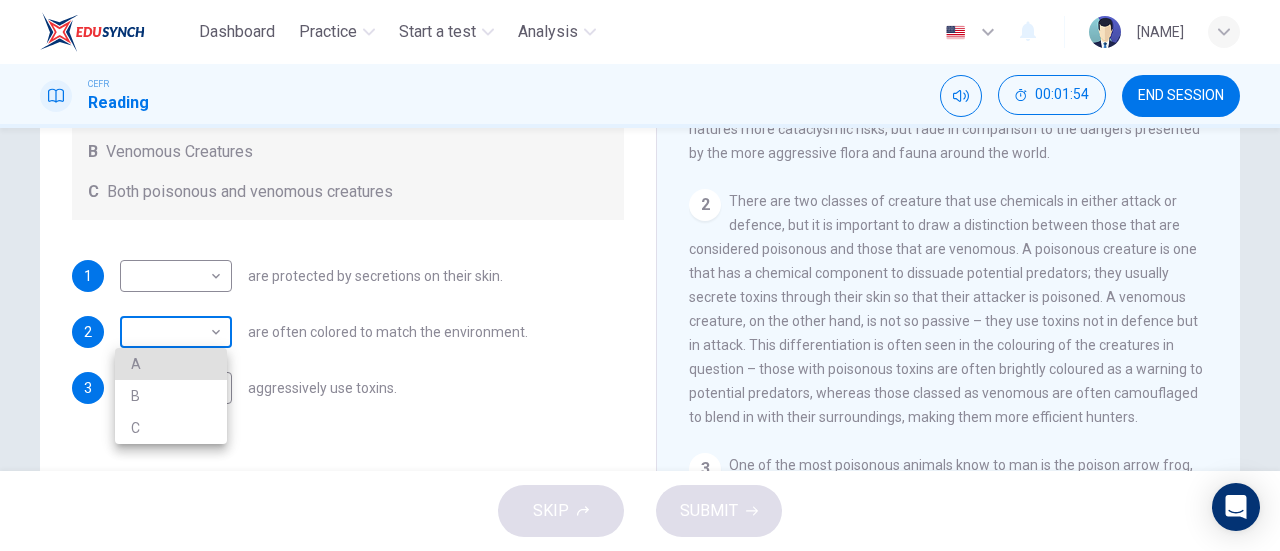 click on "Dashboard Practice Start a test Analysis English en ​ [NAME] CEFR Reading 00:01:54 END SESSION Questions 1 - 3 Write the correct letter,  A ,  B  or  C  in the boxes below.
According to the information in the passage, classify the following information
as relating to: A Poisonous Creatures B Venomous Creatures C Both poisonous and venomous creatures 1 ​ ​ are protected by secretions on their skin. 2 ​ ​ are often colored to match the environment. 3 ​ ​ aggressively use toxins. Poisonous Animals CLICK TO ZOOM Click to Zoom 1 Often benign and beautiful, there are so many potential dangers, often lethal, hidden in the natural world that our continued existence on the planet is actually quite astounding. Earthquakes, tsunami and volcanoes are some of natures more cataclysmic risks, but fade in comparison to the dangers presented by the more aggressive flora and fauna around the world. 2 3 4 5 6 SKIP SUBMIT Dashboard Practice Start a test Analysis Notifications © Copyright" at bounding box center (640, 275) 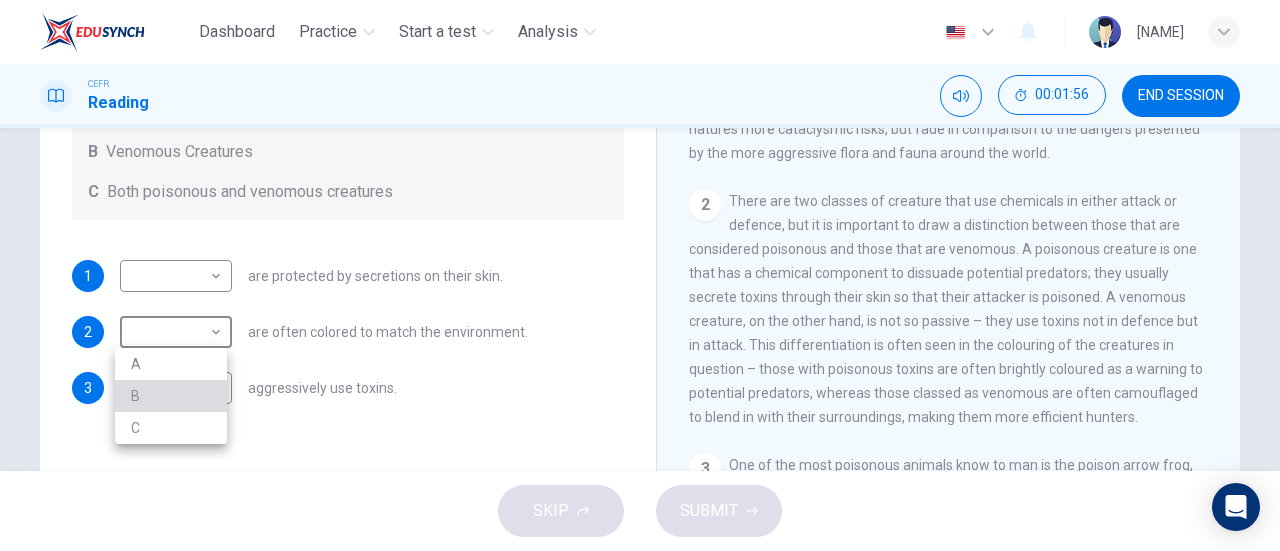 click on "B" at bounding box center (171, 396) 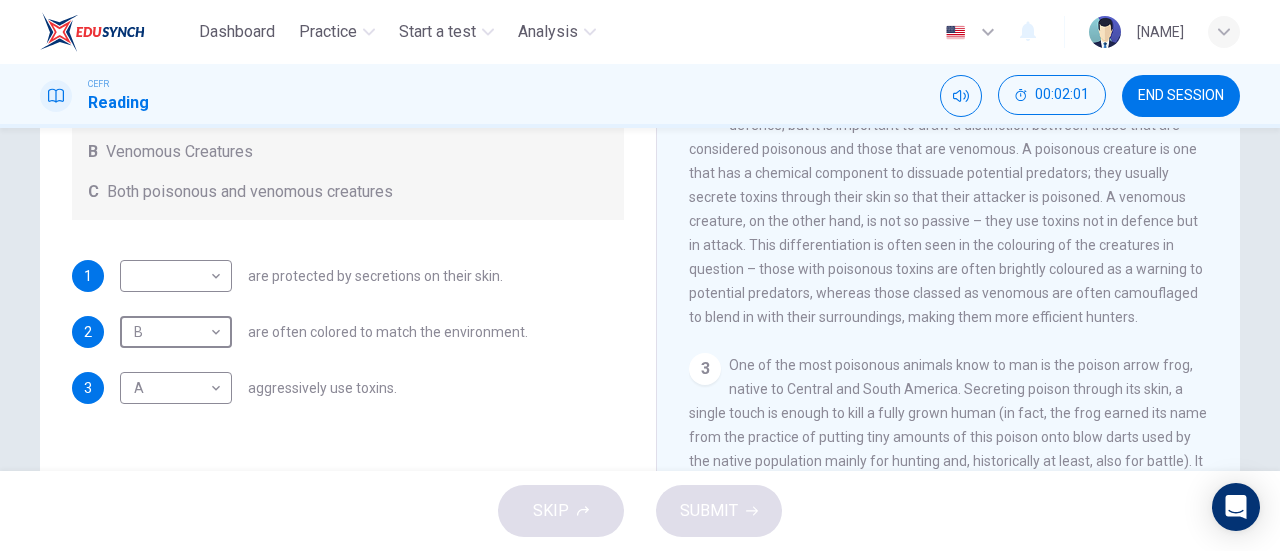scroll, scrollTop: 500, scrollLeft: 0, axis: vertical 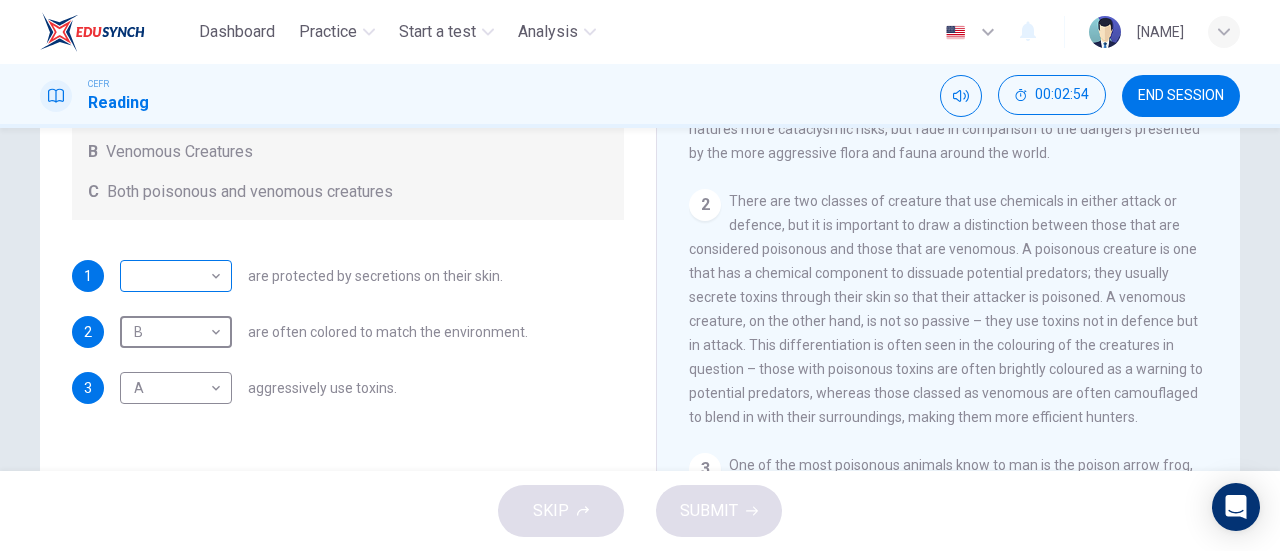 click on "Dashboard Practice Start a test Analysis English en ​ [FIRST] [LAST] CEFR Reading 00:02:54 END SESSION Questions 1 - 3 Write the correct letter,  A ,  B  or  C  in the boxes below.
According to the information in the passage, classify the following information
as relating to: A Poisonous Creatures B Venomous Creatures C Both poisonous and venomous creatures 1 ​ ​ are protected by secretions on their skin. 2 B B ​ are often colored to match the environment. 3 A A ​ aggressively use toxins. Poisonous Animals CLICK TO ZOOM Click to Zoom 1 Often benign and beautiful, there are so many potential dangers, often lethal, hidden in the natural world that our continued existence on the planet is actually quite astounding. Earthquakes, tsunami and volcanoes are some of natures more cataclysmic risks, but fade in comparison to the dangers presented by the more aggressive flora and fauna around the world. 2 3 4 5 6 SKIP SUBMIT Dashboard Practice Start a test Analysis Notifications © Copyright" at bounding box center [640, 275] 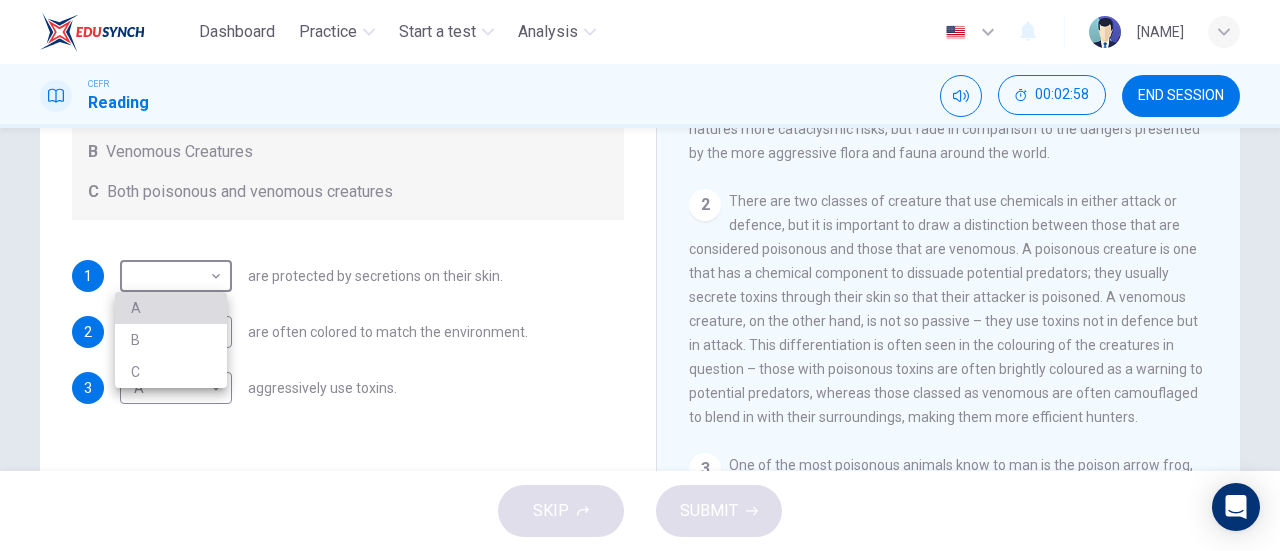 click on "A" at bounding box center [171, 308] 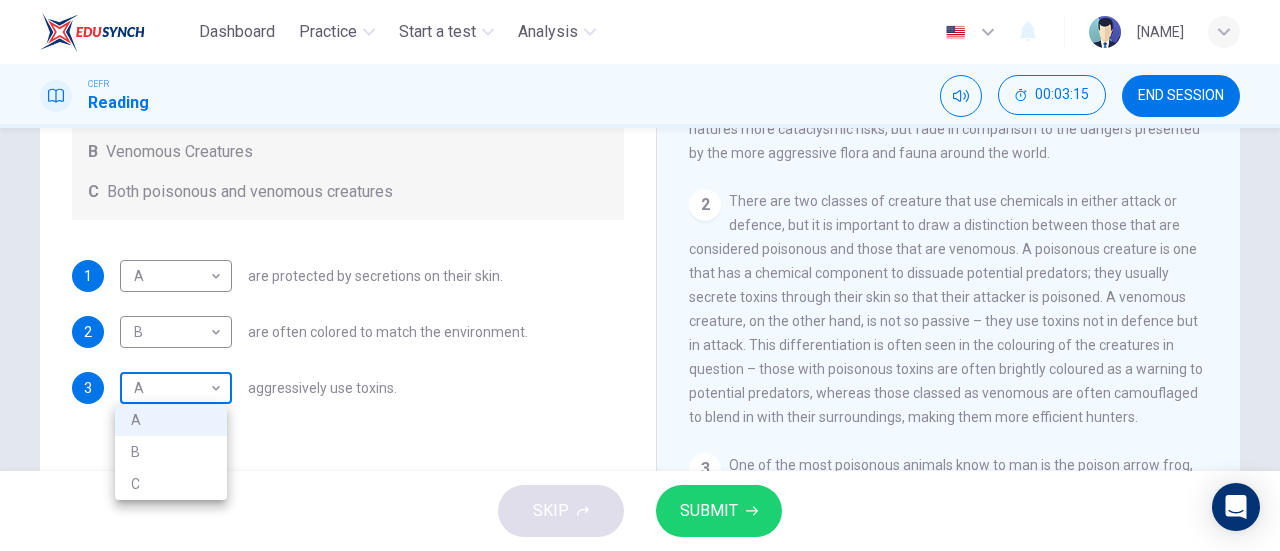 click on "Dashboard Practice Start a test Analysis English en ​ [NAME] CEFR Reading 00:03:15 END SESSION Questions 1 - 3 Write the correct letter,  A ,  B  or  C  in the boxes below.
According to the information in the passage, classify the following information
as relating to: A Poisonous Creatures B Venomous Creatures C Both poisonous and venomous creatures 1 A A ​ are protected by secretions on their skin. 2 B B ​ are often colored to match the environment. 3 A A ​ aggressively use toxins. Poisonous Animals CLICK TO ZOOM Click to Zoom 1 Often benign and beautiful, there are so many potential dangers, often lethal, hidden in the natural world that our continued existence on the planet is actually quite astounding. Earthquakes, tsunami and volcanoes are some of natures more cataclysmic risks, but fade in comparison to the dangers presented by the more aggressive flora and fauna around the world. 2 3 4 5 6 SKIP SUBMIT Dashboard Practice Start a test Analysis Notifications © Copyright" at bounding box center [640, 275] 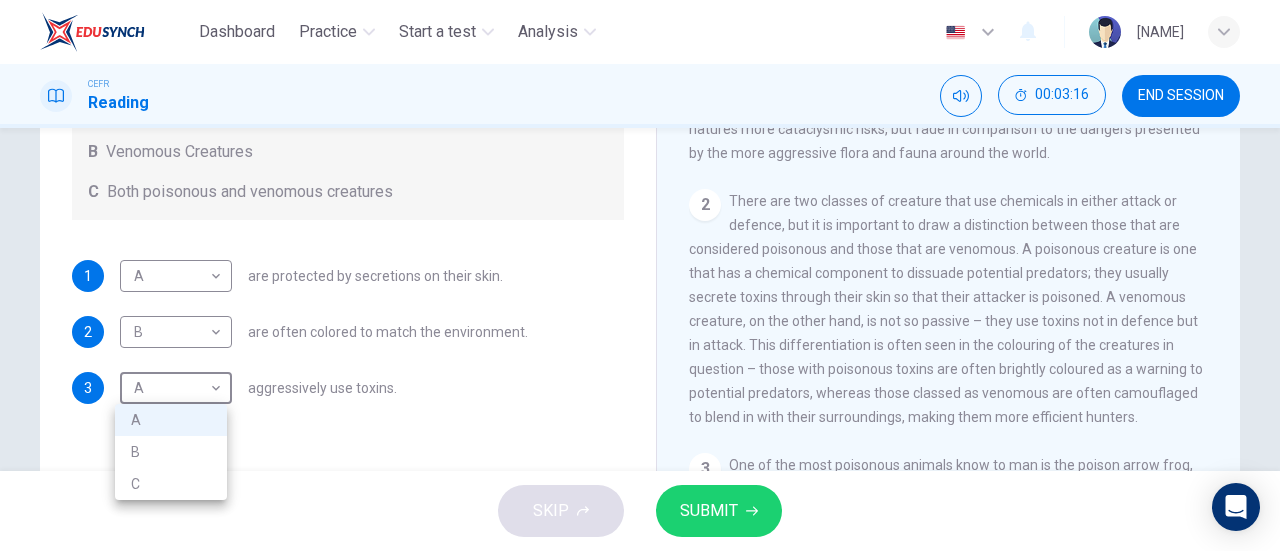 click on "C" at bounding box center (171, 484) 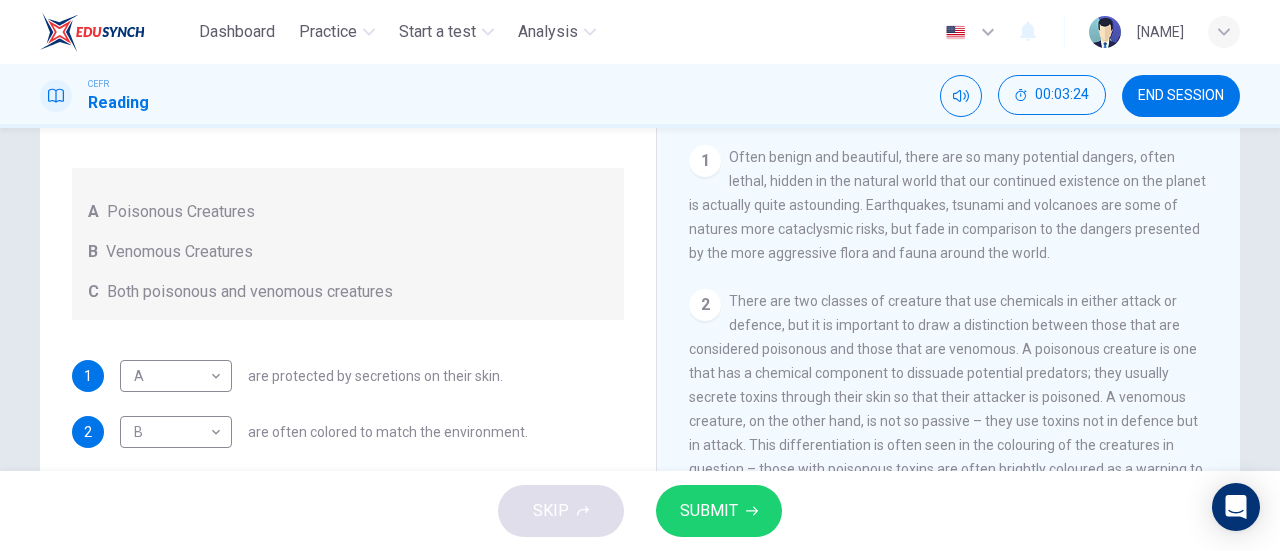scroll, scrollTop: 332, scrollLeft: 0, axis: vertical 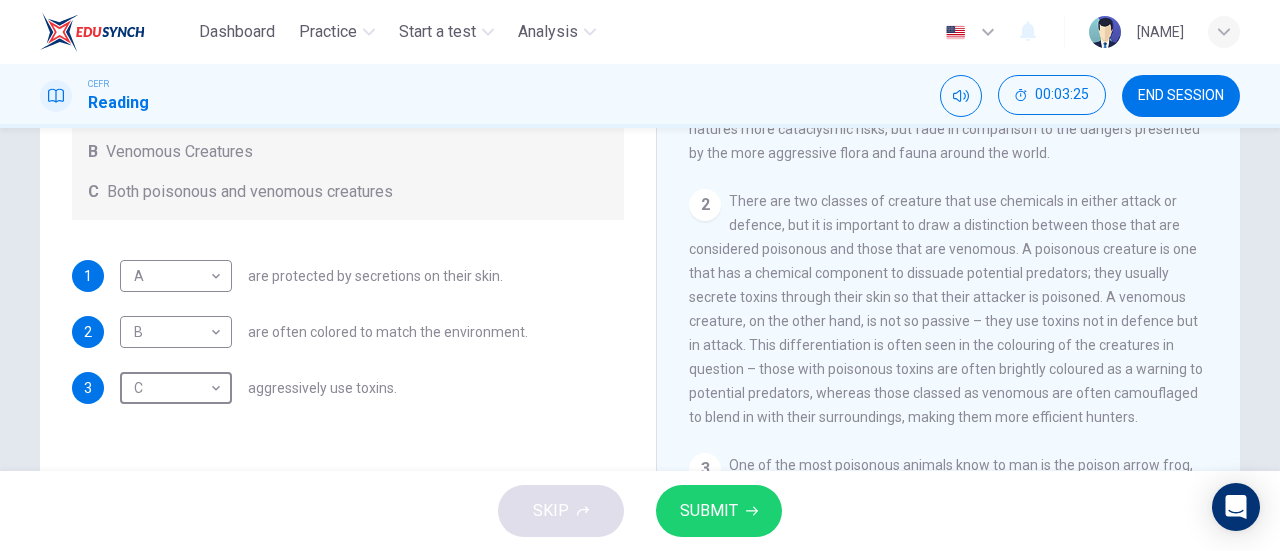 click on "SUBMIT" at bounding box center (719, 511) 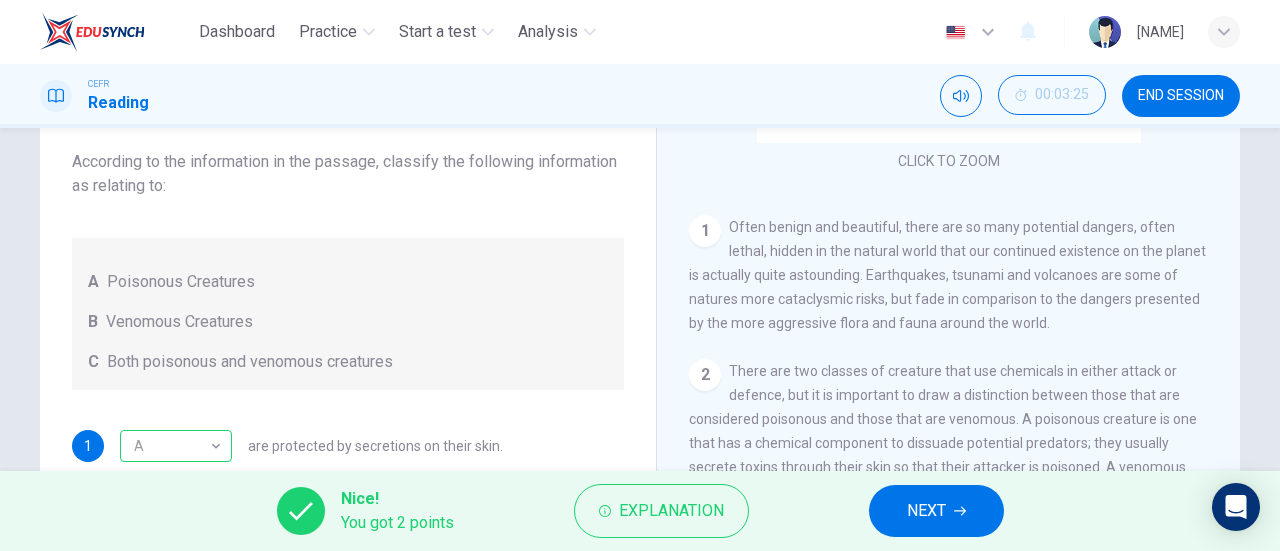 scroll, scrollTop: 332, scrollLeft: 0, axis: vertical 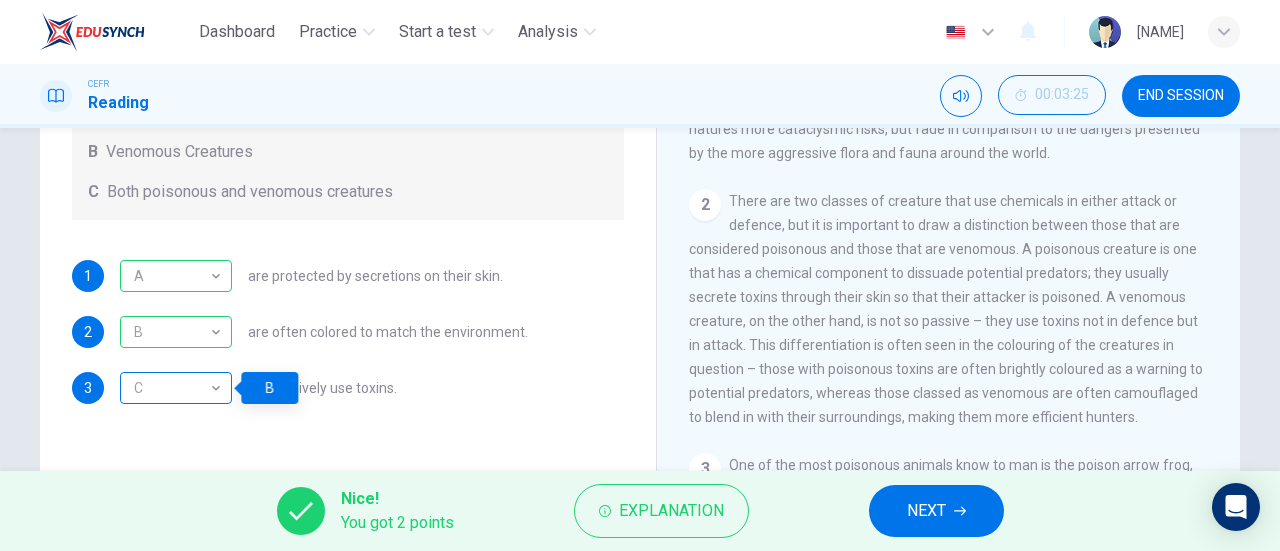 click on "C" at bounding box center [172, 388] 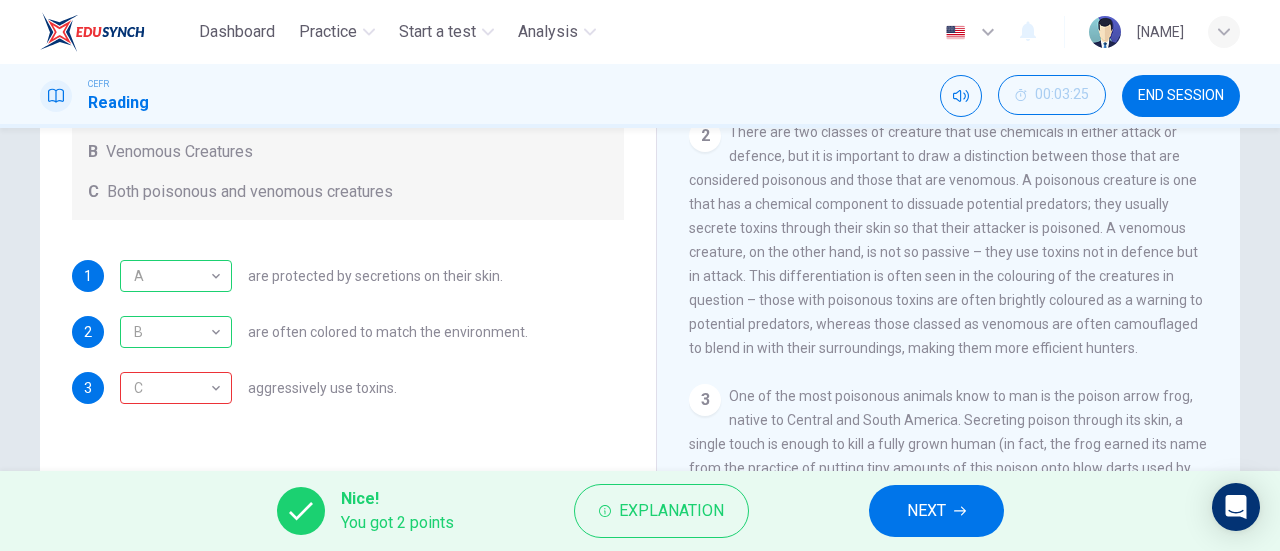 scroll, scrollTop: 400, scrollLeft: 0, axis: vertical 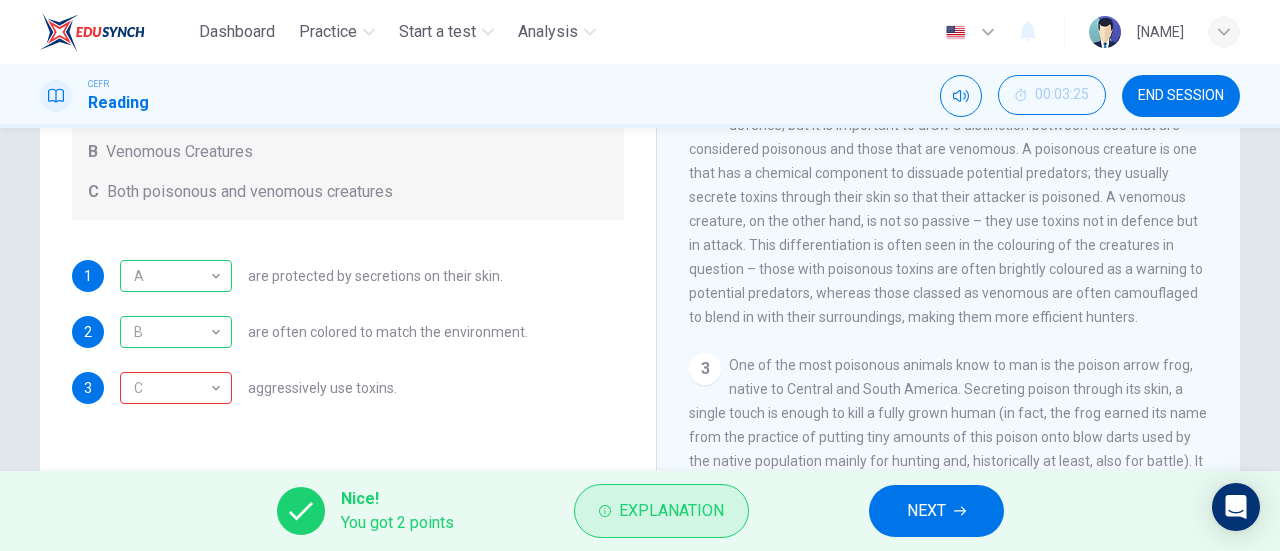 click on "Explanation" at bounding box center [671, 511] 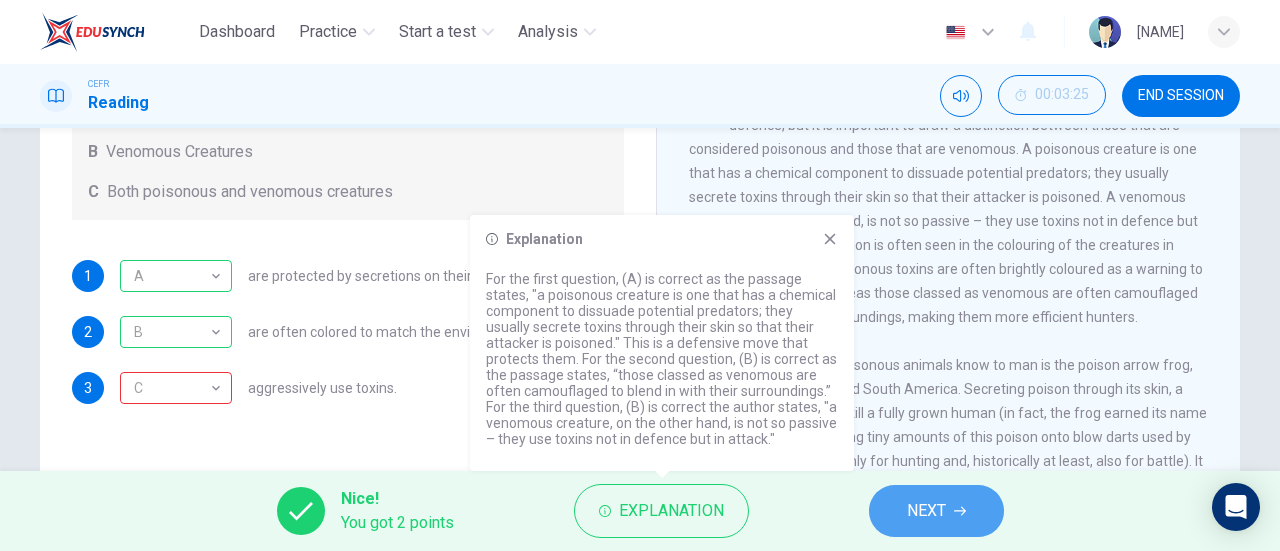 click on "NEXT" at bounding box center [926, 511] 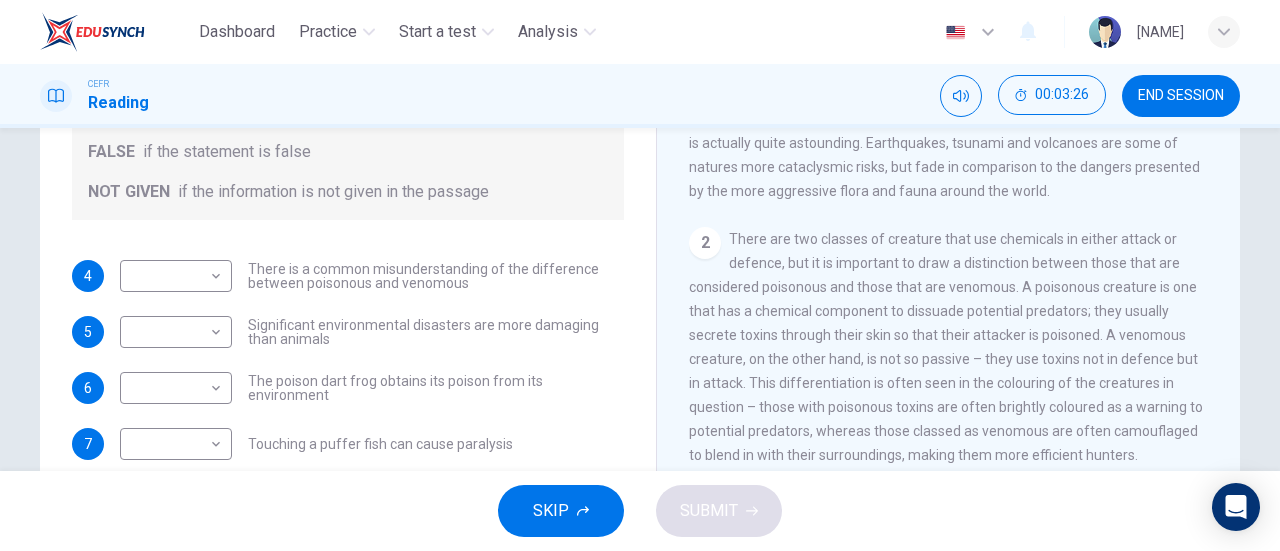 scroll, scrollTop: 200, scrollLeft: 0, axis: vertical 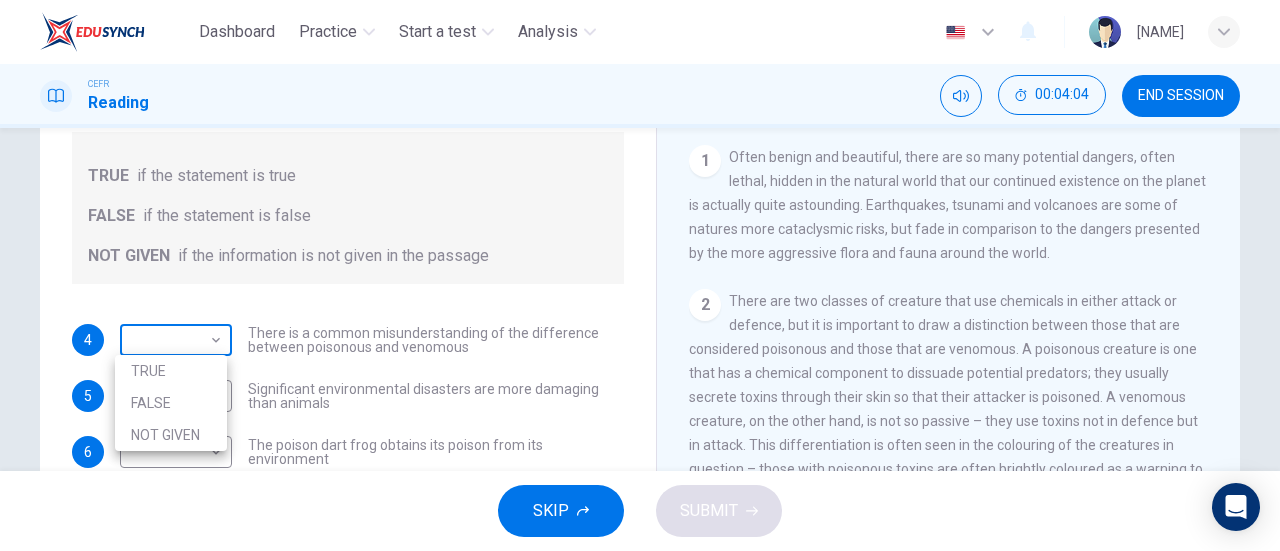 click on "in [STATE]" at bounding box center (640, 275) 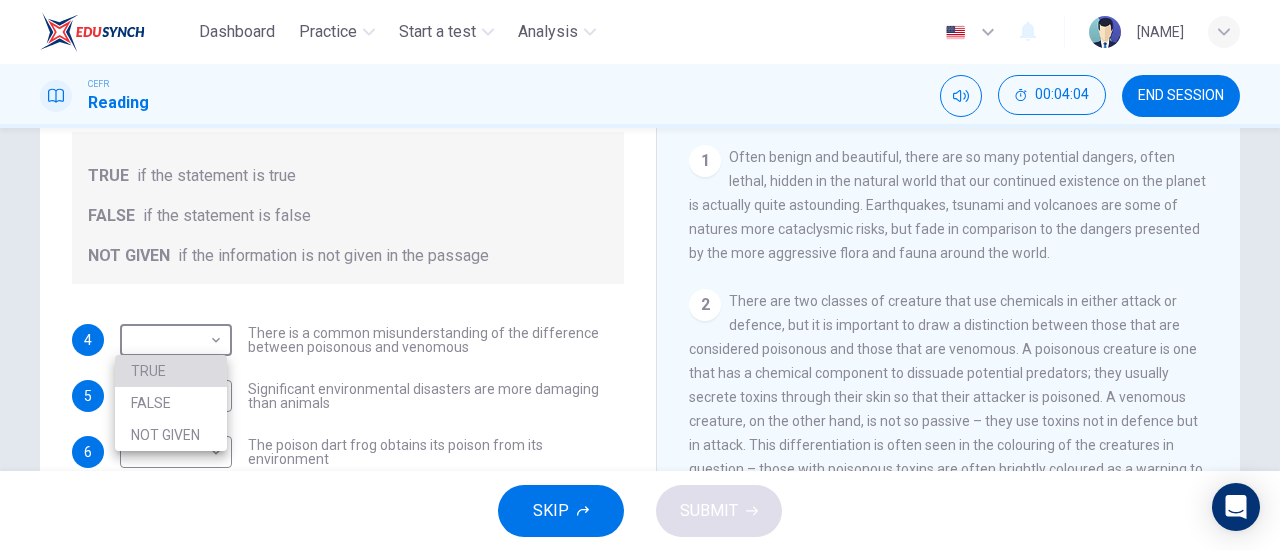 click on "TRUE" at bounding box center [171, 371] 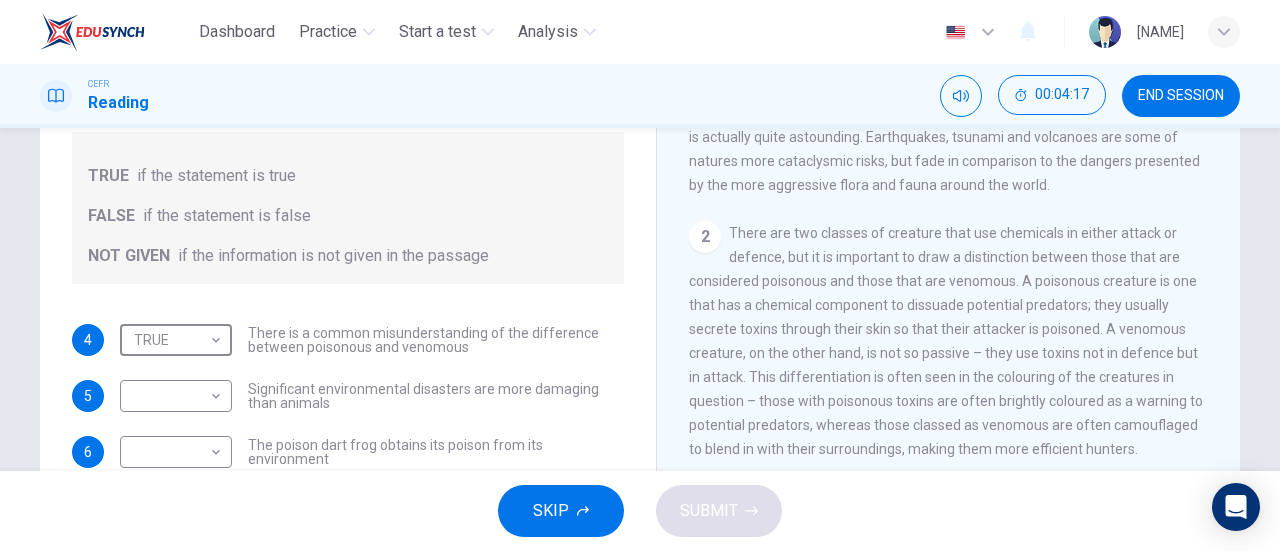 scroll, scrollTop: 500, scrollLeft: 0, axis: vertical 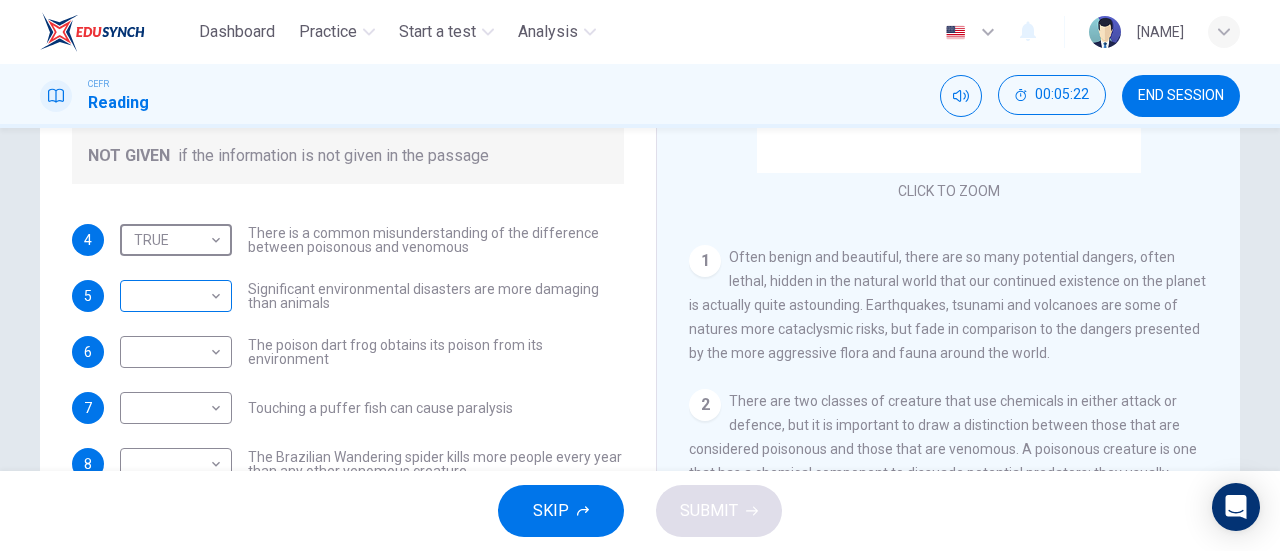 click on "Dashboard Practice Start a test Analysis English en ​ [NAME] CEFR Reading 00:05:22 END SESSION Questions 4 - 10 Do the following statements agree with the information given in the Reading Passage?
In the boxes below, on your answer sheet write TRUE if the statement is true FALSE if the statement is false NOT GIVEN if the information is not given in the passage 4 TRUE TRUE ​ There is a common misunderstanding of the difference between poisonous and venomous 5 ​ ​ Significant environmental disasters are more damaging than animals 6 ​ ​ The poison dart frog obtains its poison from its environment 7 ​ ​ Touching a puffer fish can cause paralysis 8 ​ ​ The Brazilian Wandering spider kills more people every year than any other venomous creature. 9 ​ ​ The box jellyfish can cause death by drowning 10 ​ ​ The tentacles on a box jellyfish are used for movement Poisonous Animals CLICK TO ZOOM Click to Zoom 1 2 3 4 5 6 SKIP SUBMIT Dashboard Practice Start a test 2025" at bounding box center (640, 275) 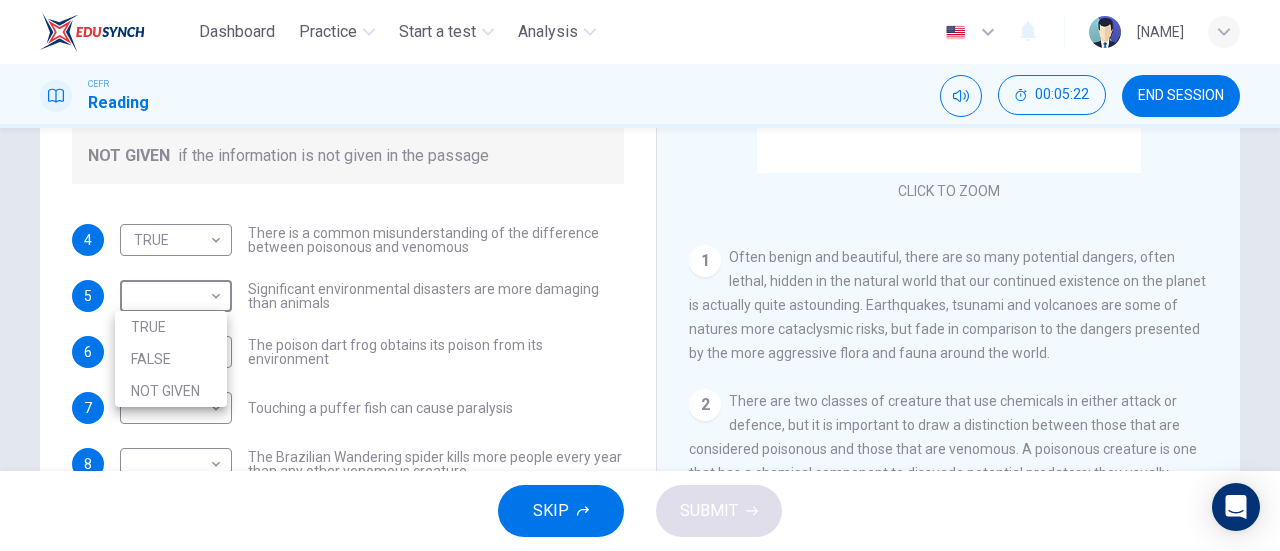 click on "FALSE" at bounding box center (171, 359) 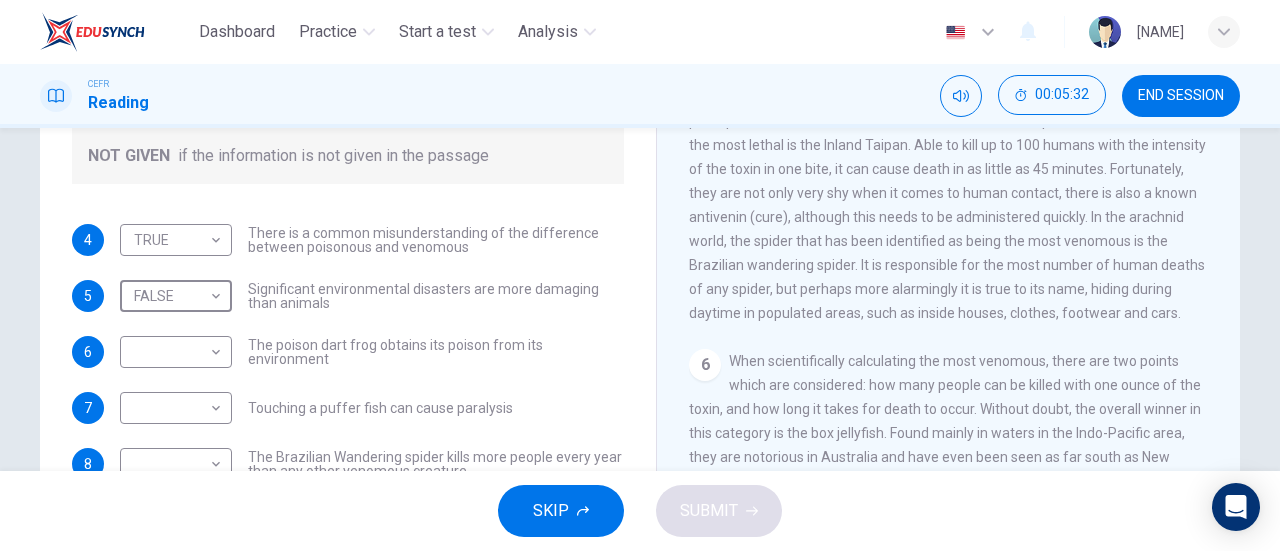 scroll, scrollTop: 1290, scrollLeft: 0, axis: vertical 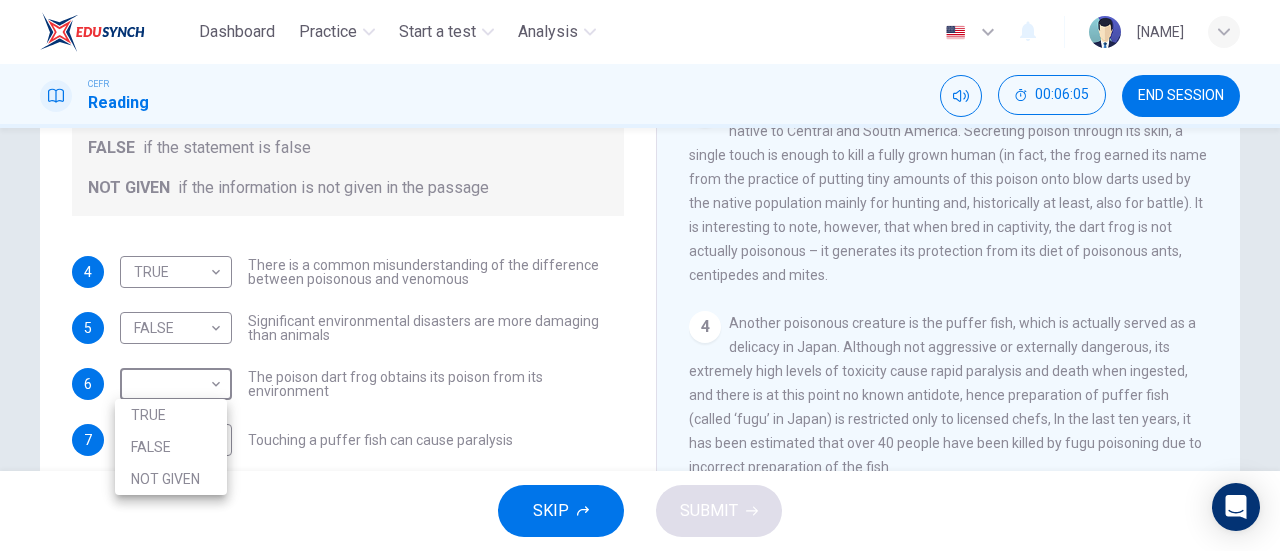 click on "Dashboard Practice Start a test Analysis English en ​ [NAME] CEFR Reading 00:06:05 END SESSION Questions 4 - 10 Do the following statements agree with the information given in the Reading Passage?
In the boxes below, on your answer sheet write TRUE if the statement is true FALSE if the statement is false NOT GIVEN if the information is not given in the passage 4 TRUE TRUE ​ There is a common misunderstanding of the difference between poisonous and venomous 5 FALSE FALSE ​ Significant environmental disasters are more damaging than animals 6 ​ ​ The poison dart frog obtains its poison from its environment 7 ​ ​ Touching a puffer fish can cause paralysis 8 ​ ​ The Brazilian Wandering spider kills more people every year than any other venomous creature. 9 ​ ​ The box jellyfish can cause death by drowning 10 ​ ​ The tentacles on a box jellyfish are used for movement Poisonous Animals CLICK TO ZOOM Click to Zoom 1 2 3 4 5 6 SKIP SUBMIT Dashboard Practice Analysis" at bounding box center (640, 275) 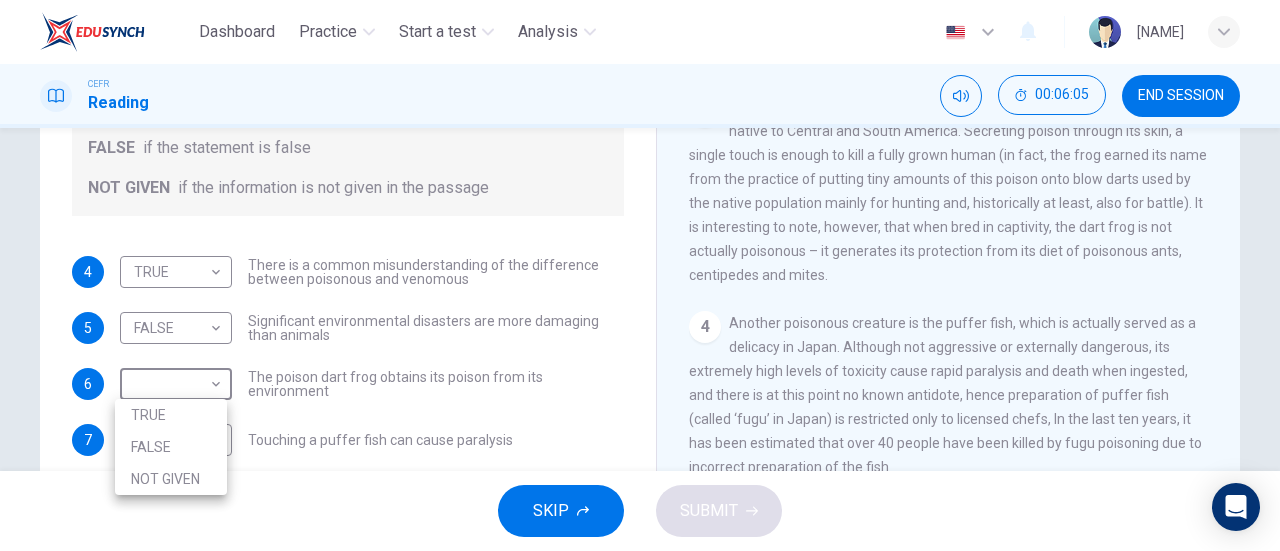 click on "TRUE" at bounding box center [171, 415] 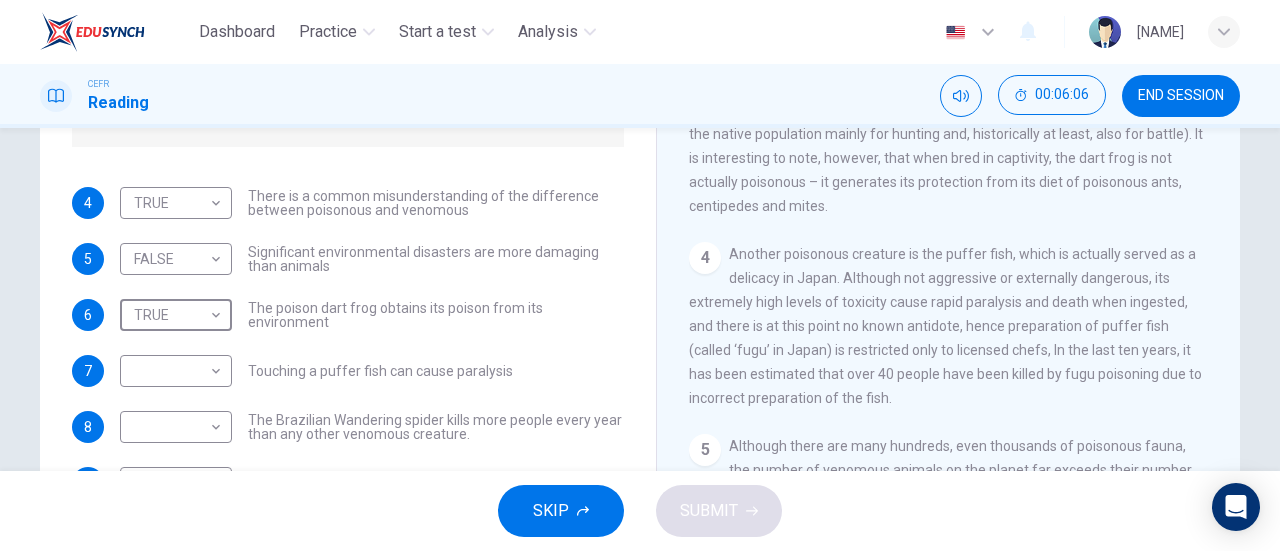 scroll, scrollTop: 300, scrollLeft: 0, axis: vertical 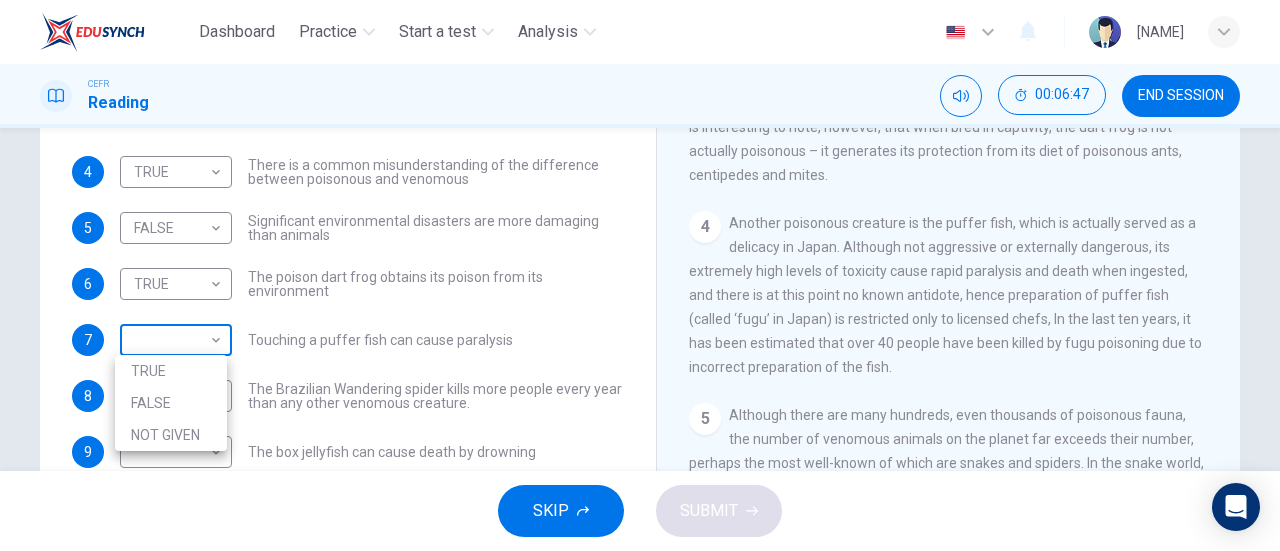 click on "Dashboard Practice Start a test Analysis English en ​ [NAME] CEFR Reading 00:06:47 END SESSION Questions 4 - 10 Do the following statements agree with the information given in the Reading Passage?
In the boxes below, on your answer sheet write TRUE if the statement is true FALSE if the statement is false NOT GIVEN if the information is not given in the passage 4 TRUE TRUE ​ There is a common misunderstanding of the difference between poisonous and venomous 5 FALSE FALSE ​ Significant environmental disasters are more damaging than animals 6 TRUE TRUE ​ The poison dart frog obtains its poison from its environment 7 ​ ​ Touching a puffer fish can cause paralysis 8 ​ ​ The Brazilian Wandering spider kills more people every year than any other venomous creature. 9 ​ ​ The box jellyfish can cause death by drowning 10 ​ ​ The tentacles on a box jellyfish are used for movement Poisonous Animals CLICK TO ZOOM Click to Zoom 1 2 3 4 5 6 SKIP SUBMIT Dashboard Practice" at bounding box center [640, 275] 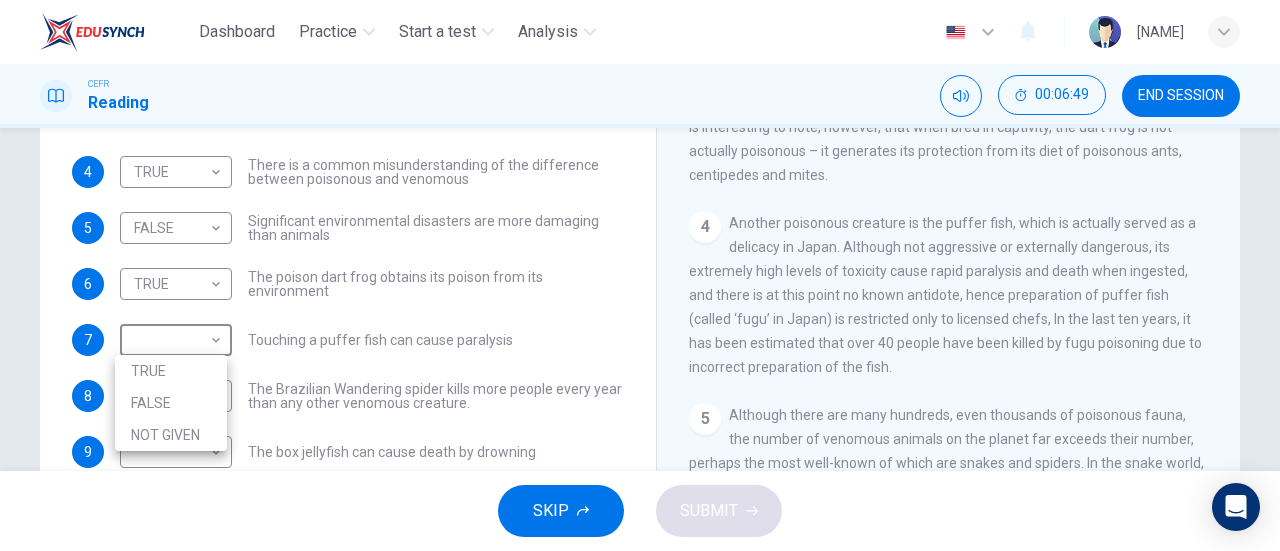 click on "NOT GIVEN" at bounding box center [171, 435] 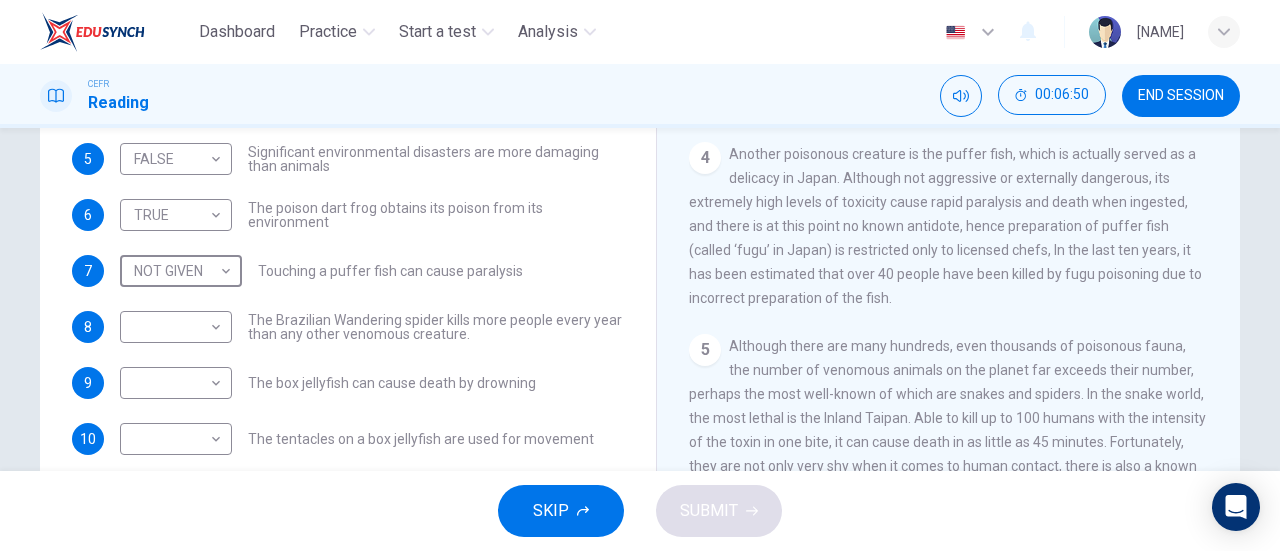 scroll, scrollTop: 400, scrollLeft: 0, axis: vertical 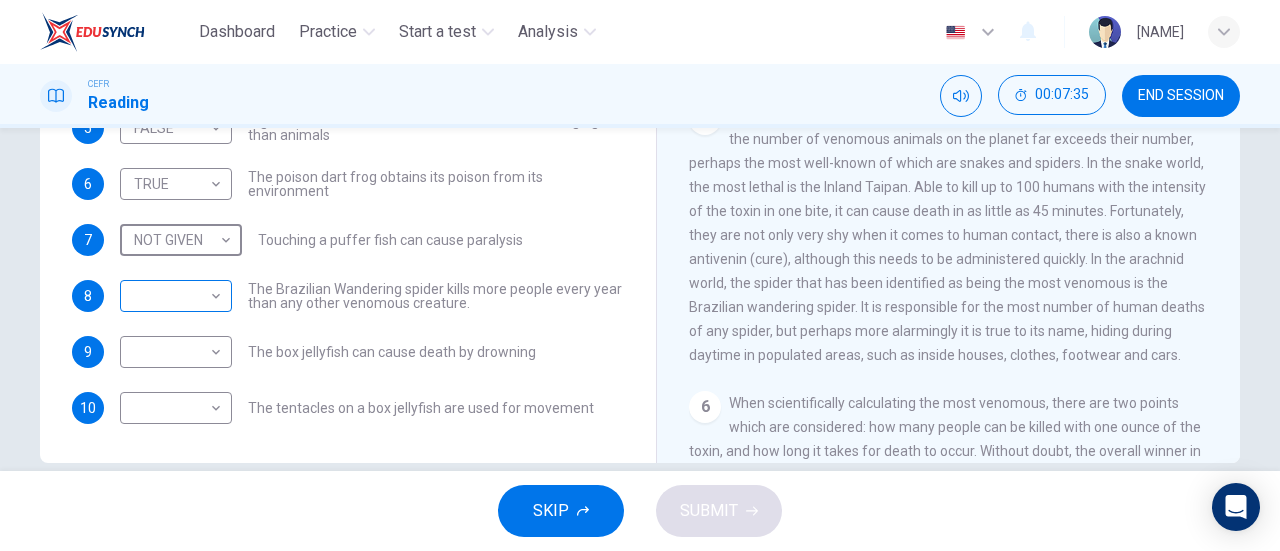click on "Dashboard Practice Start a test Analysis English en ​ [NAME] CEFR Reading 00:07:35 END SESSION Questions 4 - 10 Do the following statements agree with the information given in the Reading Passage?
In the boxes below, on your answer sheet write TRUE if the statement is true FALSE if the statement is false NOT GIVEN if the information is not given in the passage 4 TRUE TRUE ​ There is a common misunderstanding of the difference between poisonous and venomous 5 FALSE FALSE ​ Significant environmental disasters are more damaging than animals 6 TRUE TRUE ​ The poison dart frog obtains its poison from its environment 7 NOT GIVEN NOT GIVEN ​ Touching a puffer fish can cause paralysis 8 ​ ​ The Brazilian Wandering spider kills more people every year than any other venomous creature. 9 ​ ​ The box jellyfish can cause death by drowning 10 ​ ​ The tentacles on a box jellyfish are used for movement Poisonous Animals CLICK TO ZOOM Click to Zoom 1 2 3 4 5 6 SKIP SUBMIT 2025" at bounding box center [640, 275] 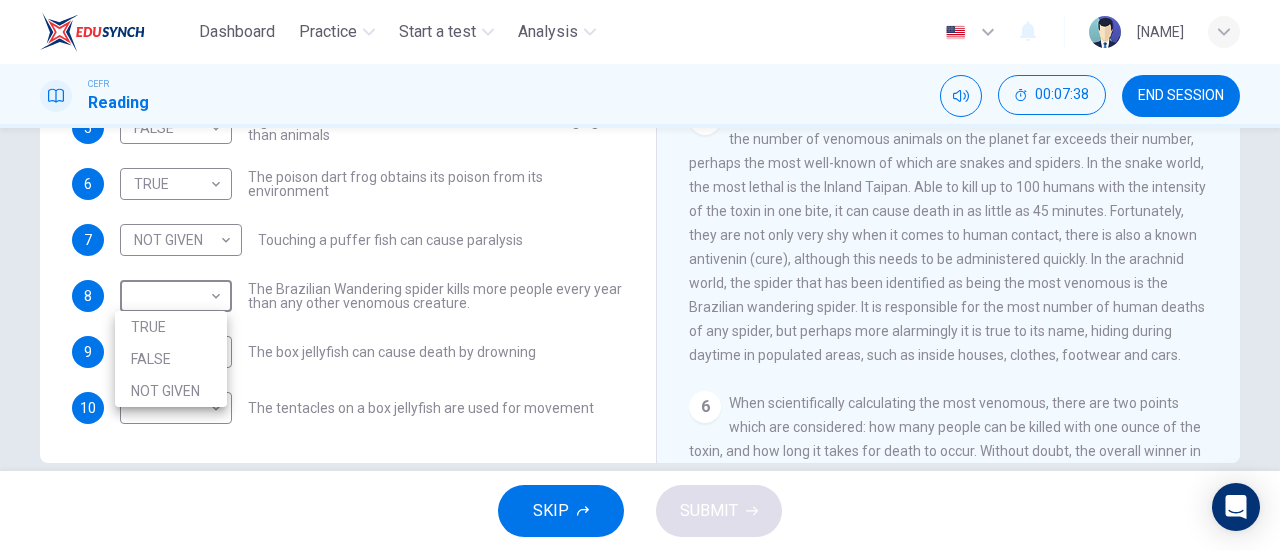 click on "NOT GIVEN" at bounding box center (171, 391) 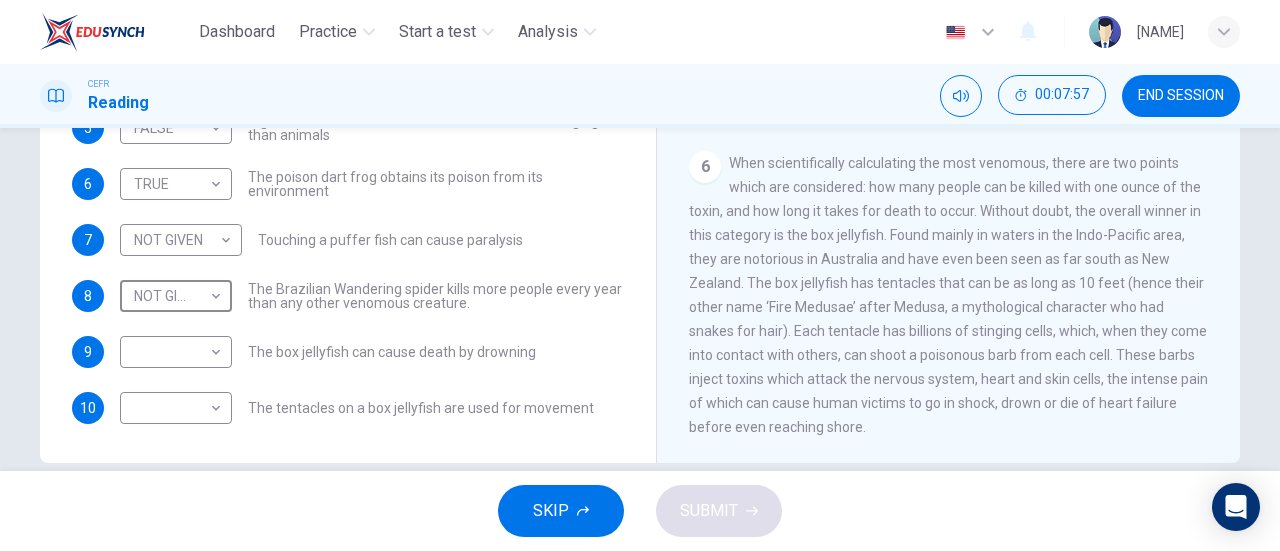 scroll, scrollTop: 1290, scrollLeft: 0, axis: vertical 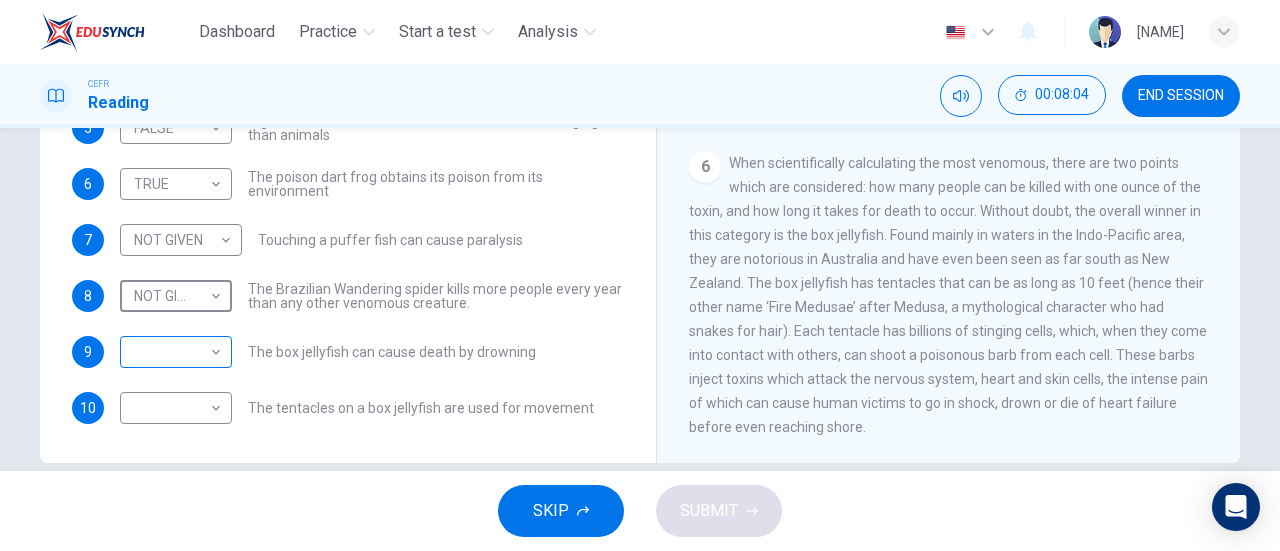 click on "Dashboard Practice Start a test Analysis English en ​ [NAME] CEFR Reading 00:08:04 END SESSION Questions 4 - 10 Do the following statements agree with the information given in the Reading Passage?
In the boxes below, on your answer sheet write TRUE if the statement is true FALSE if the statement is false NOT GIVEN if the information is not given in the passage 4 TRUE TRUE ​ There is a common misunderstanding of the difference between poisonous and venomous 5 FALSE FALSE ​ Significant environmental disasters are more damaging than animals 6 TRUE TRUE ​ The poison dart frog obtains its poison from its environment 7 NOT GIVEN NOT GIVEN ​ Touching a puffer fish can cause paralysis 8 NOT GIVEN NOT GIVEN ​ The Brazilian Wandering spider kills more people every year than any other venomous creature. 9 ​ ​ The box jellyfish can cause death by drowning 10 ​ ​ The tentacles on a box jellyfish are used for movement Poisonous Animals CLICK TO ZOOM Click to Zoom 1 2 3 4 5 6" at bounding box center [640, 275] 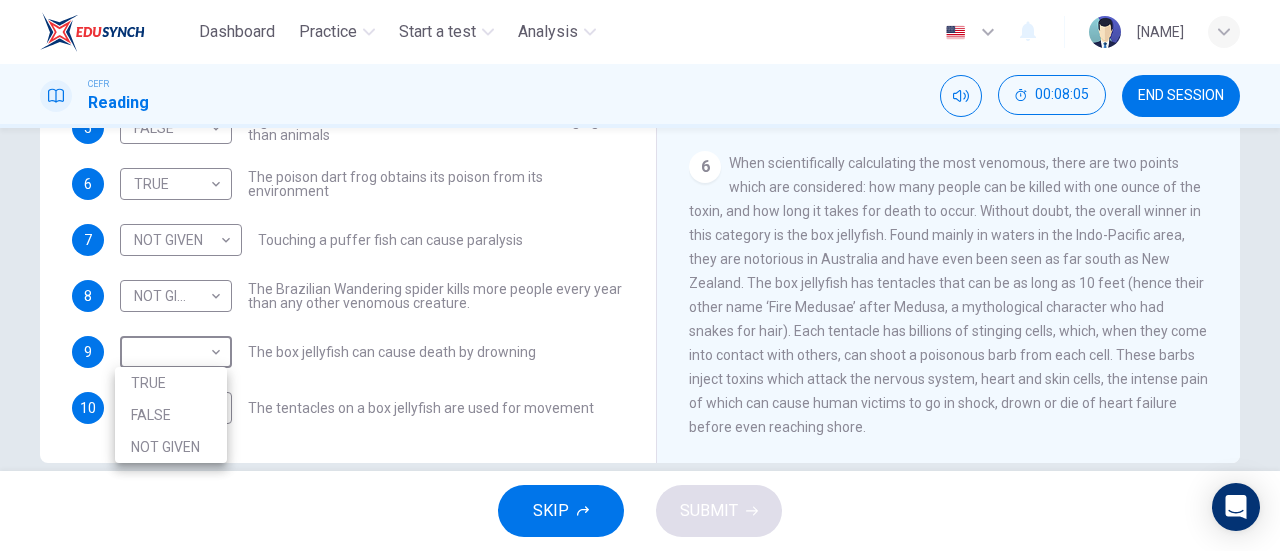 click on "TRUE" at bounding box center [171, 383] 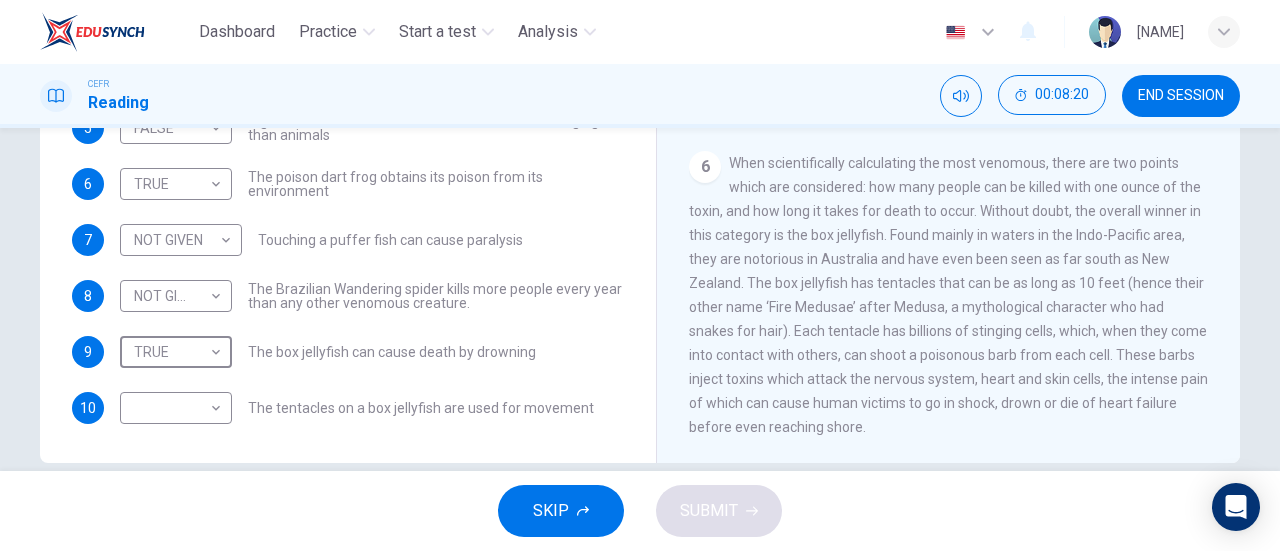 scroll, scrollTop: 1190, scrollLeft: 0, axis: vertical 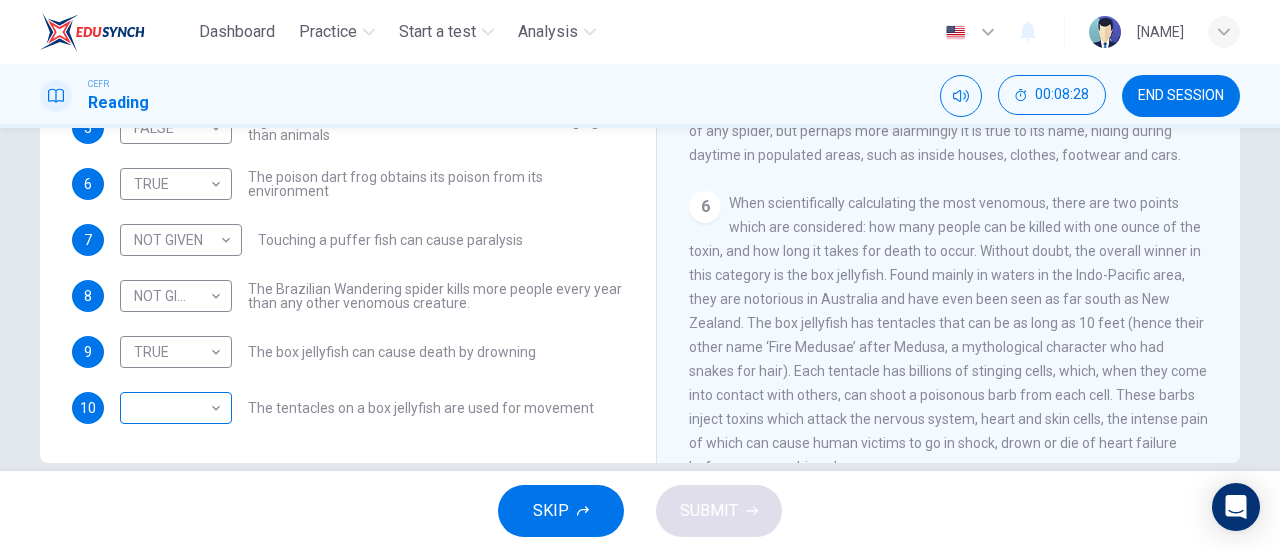 click on "​ ​" at bounding box center [176, 72] 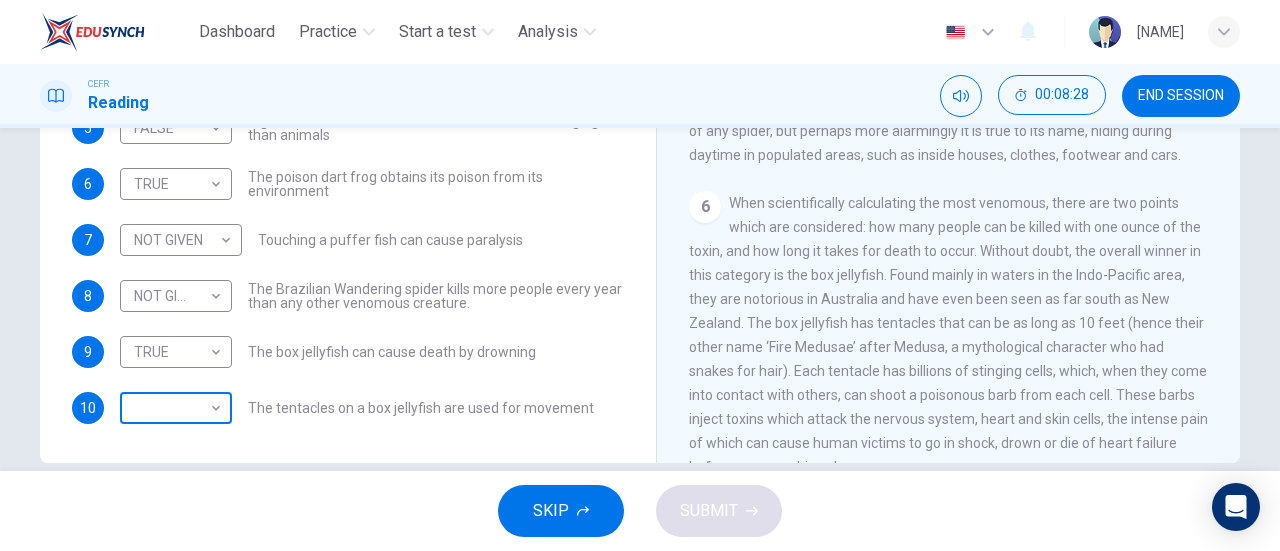click on "Dashboard Practice Start a test Analysis English en ​ [NAME] CEFR Reading 00:08:28 END SESSION Questions 4 - 10 Do the following statements agree with the information given in the Reading Passage?
In the boxes below, on your answer sheet write TRUE if the statement is true FALSE if the statement is false NOT GIVEN if the information is not given in the passage 4 TRUE TRUE ​ There is a common misunderstanding of the difference between poisonous and venomous 5 FALSE FALSE ​ Significant environmental disasters are more damaging than animals 6 TRUE TRUE ​ The poison dart frog obtains its poison from its environment 7 NOT GIVEN NOT GIVEN ​ Touching a puffer fish can cause paralysis 8 NOT GIVEN NOT GIVEN ​ The Brazilian Wandering spider kills more people every year than any other venomous creature. 9 TRUE TRUE ​ The box jellyfish can cause death by drowning 10 ​ ​ The tentacles on a box jellyfish are used for movement Poisonous Animals CLICK TO ZOOM Click to Zoom 1 2 3 4" at bounding box center (640, 275) 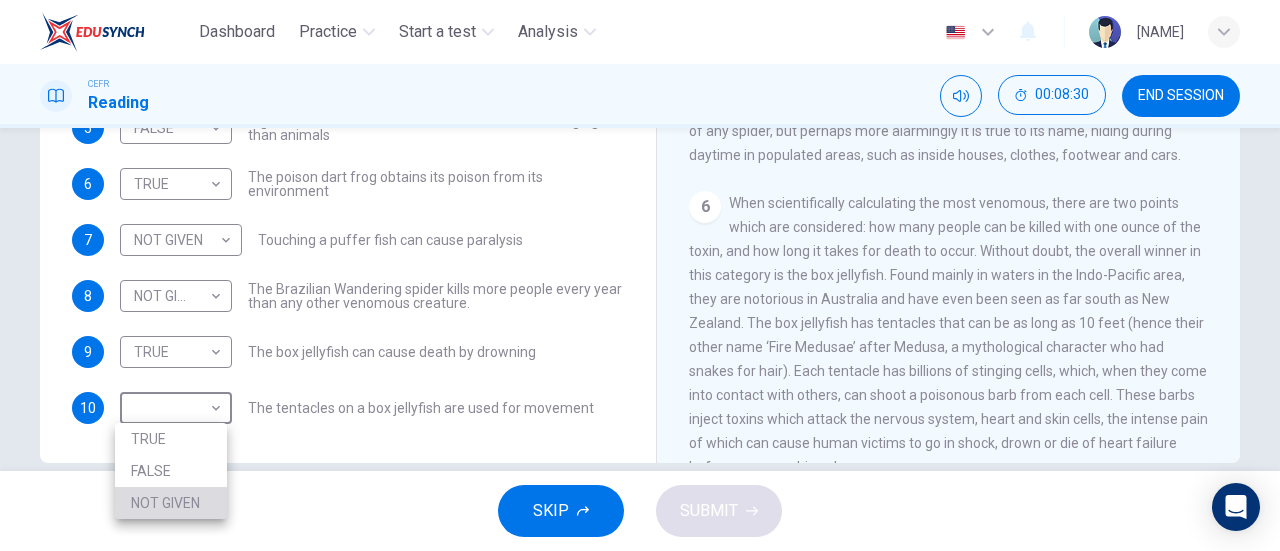 click on "NOT GIVEN" at bounding box center (171, 503) 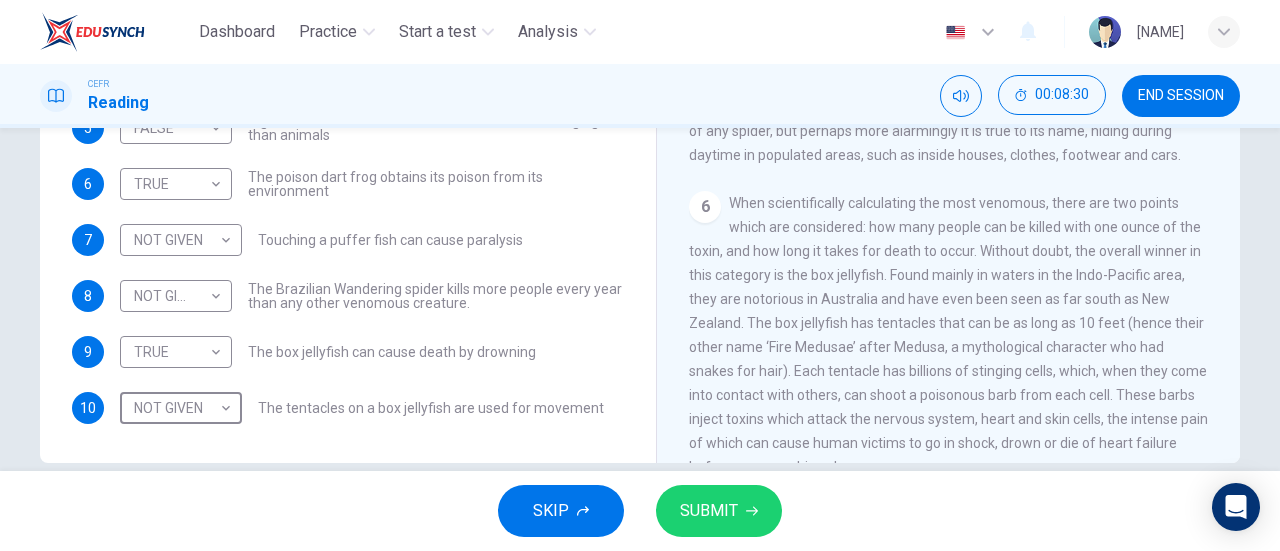 scroll, scrollTop: 432, scrollLeft: 0, axis: vertical 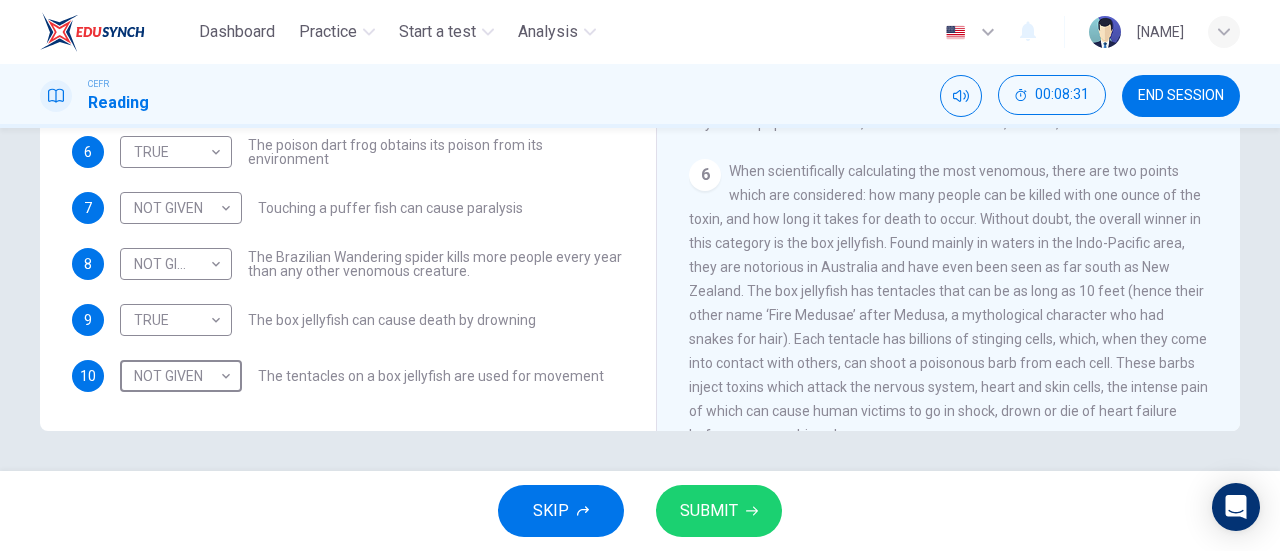 click on "SUBMIT" at bounding box center [709, 511] 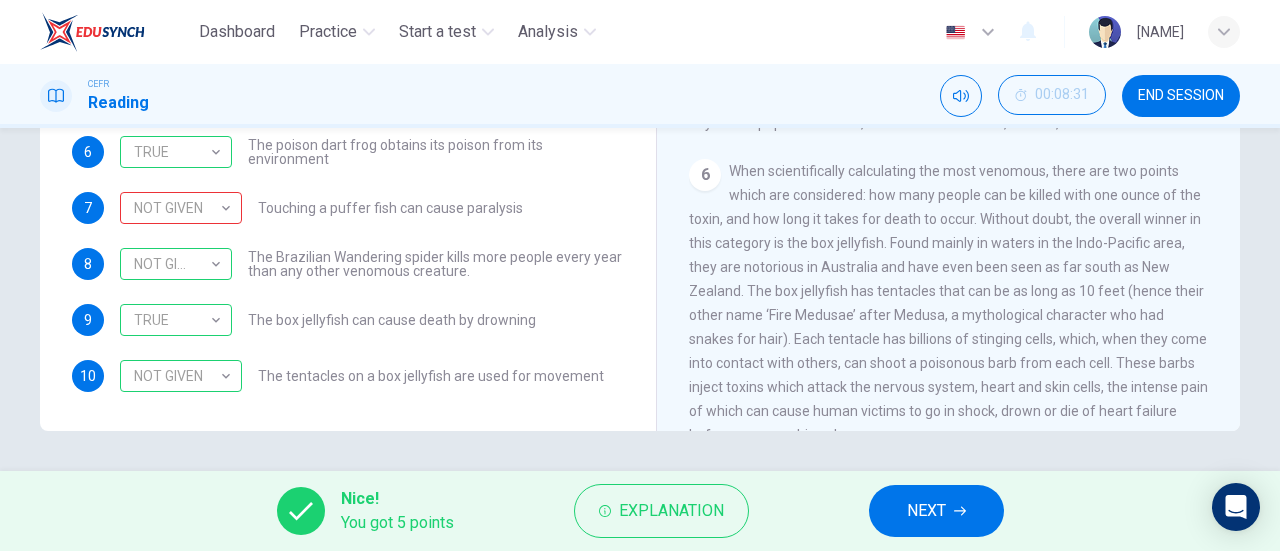 scroll, scrollTop: 0, scrollLeft: 0, axis: both 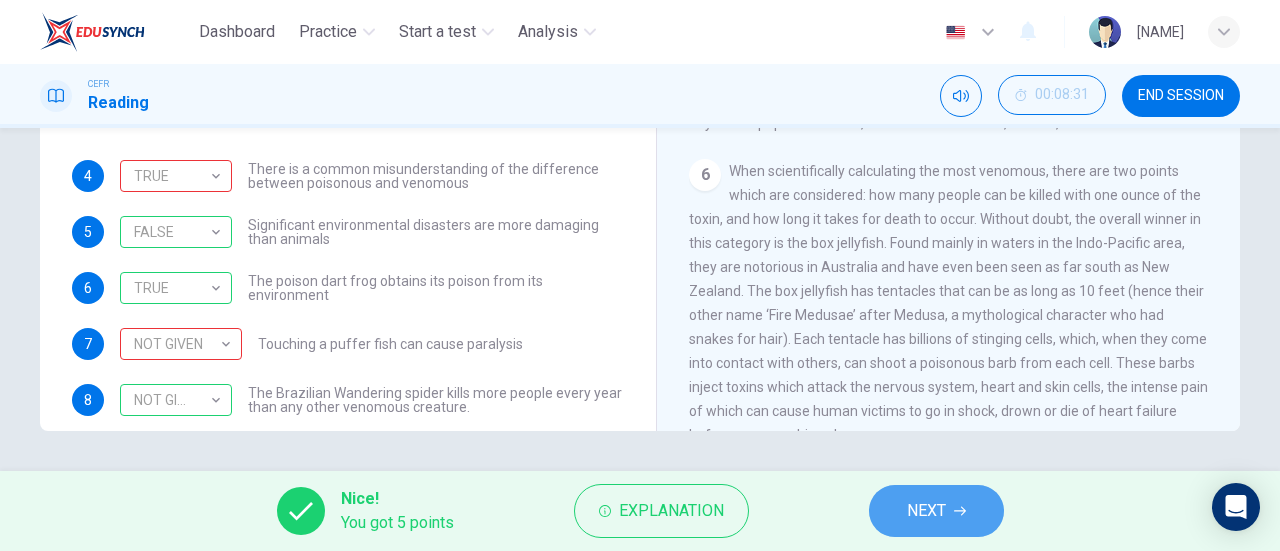 click on "NEXT" at bounding box center [926, 511] 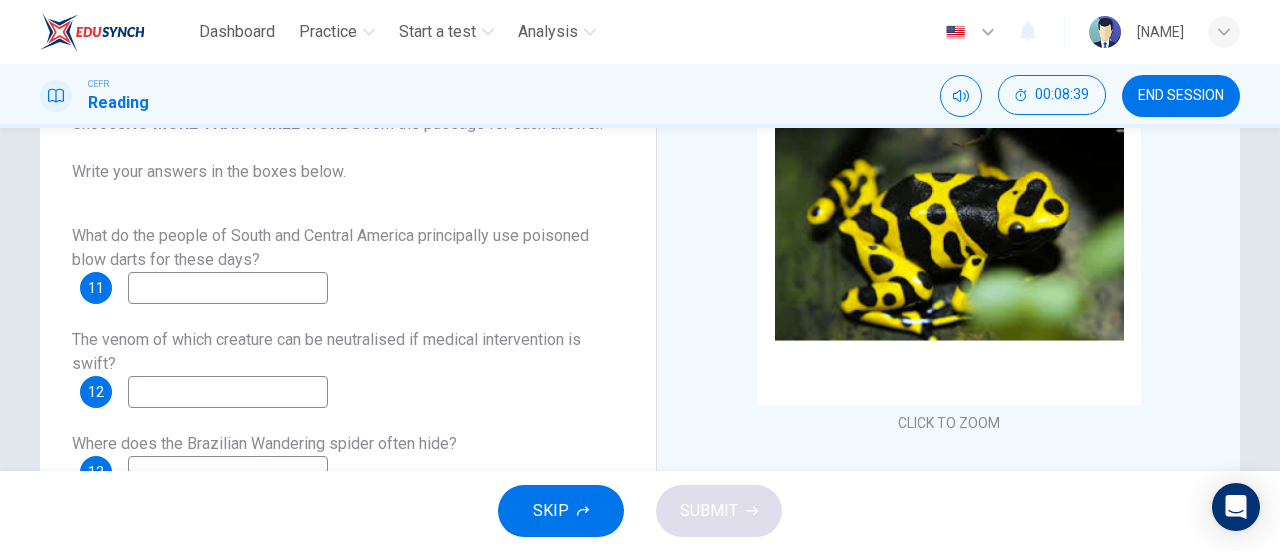 scroll, scrollTop: 100, scrollLeft: 0, axis: vertical 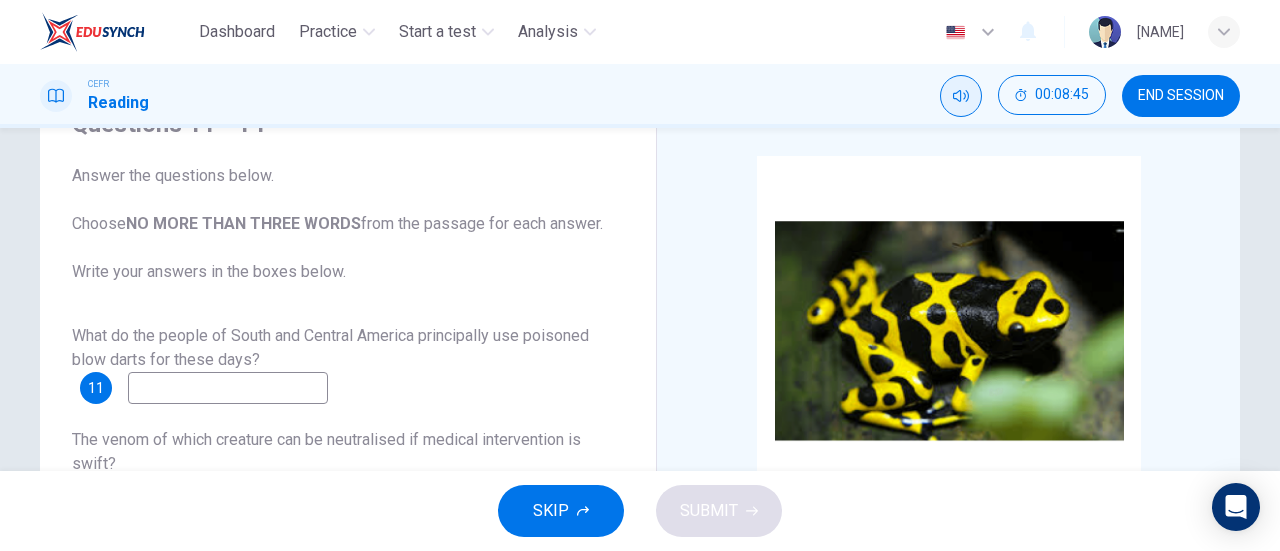 click at bounding box center (961, 96) 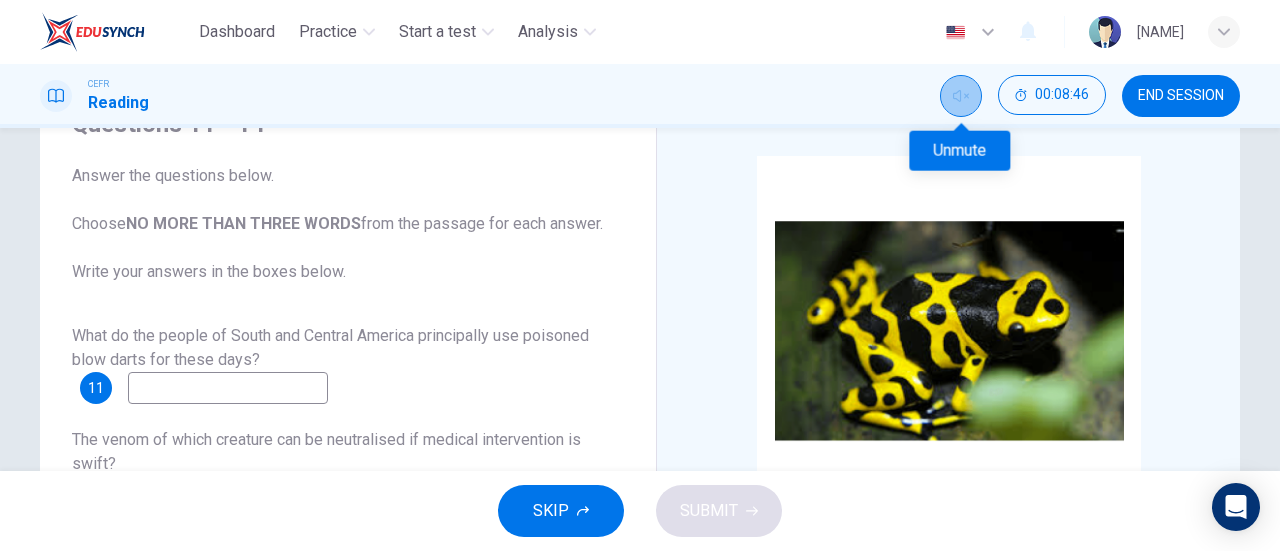 click at bounding box center [961, 96] 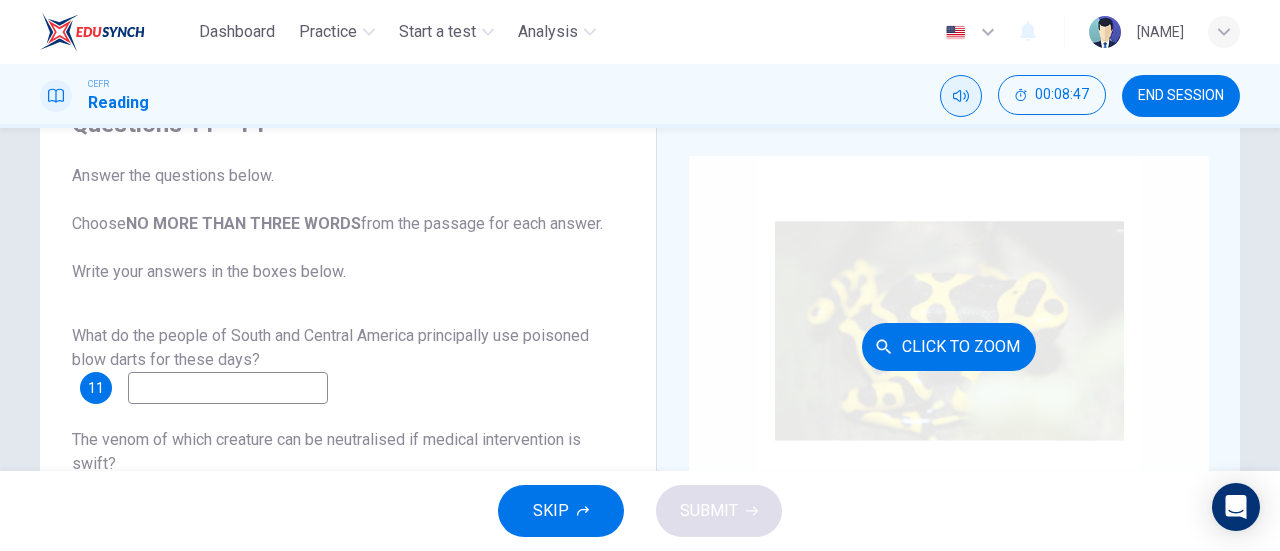 type 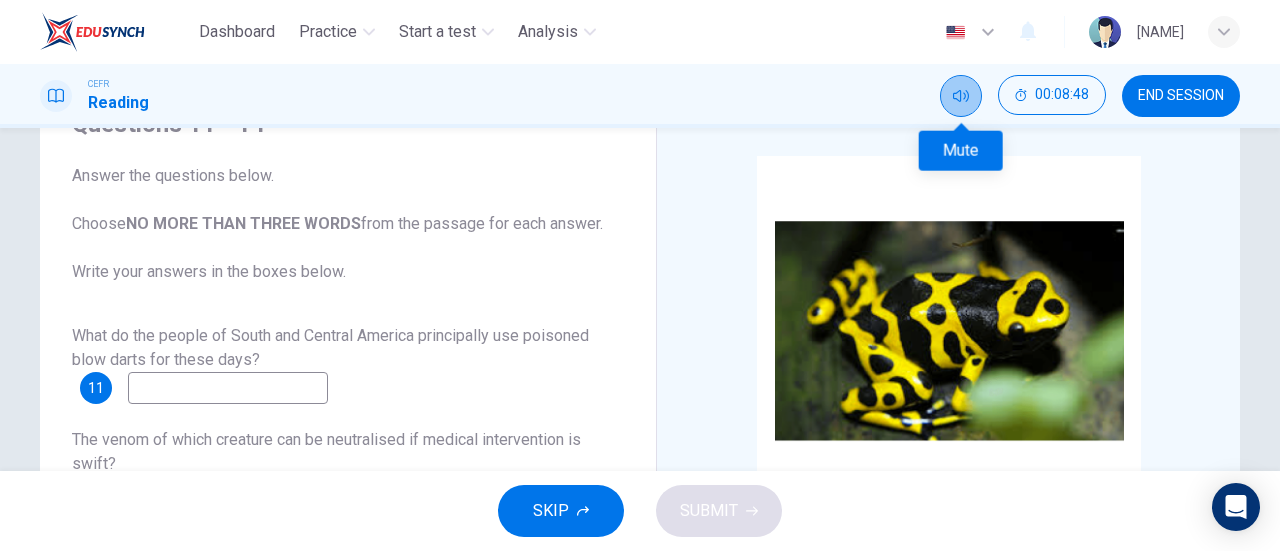 click at bounding box center (961, 96) 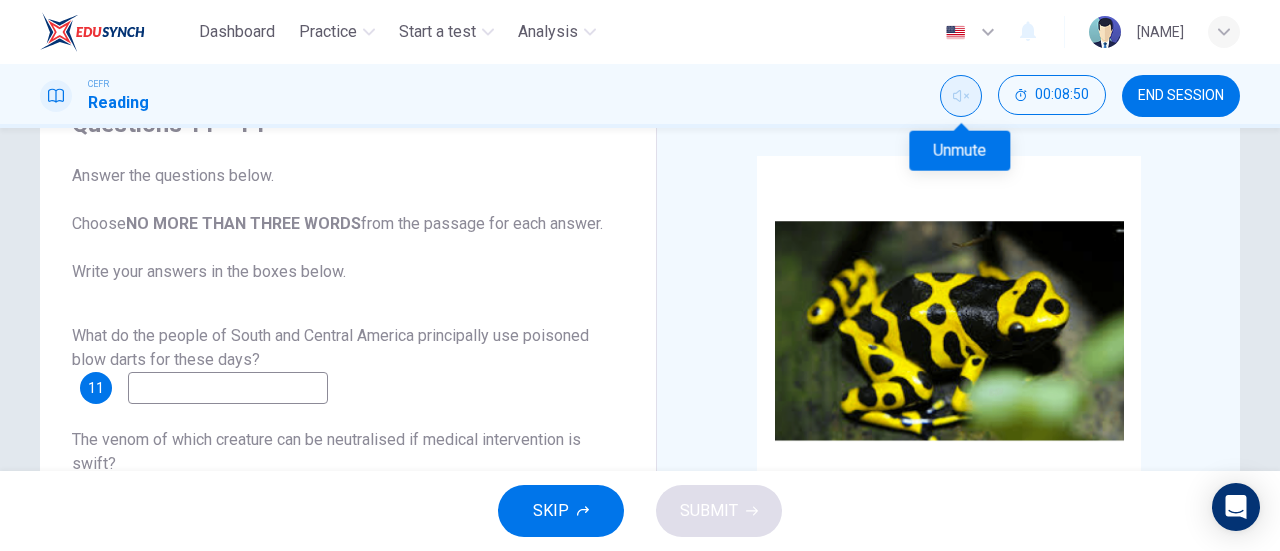 click at bounding box center (961, 96) 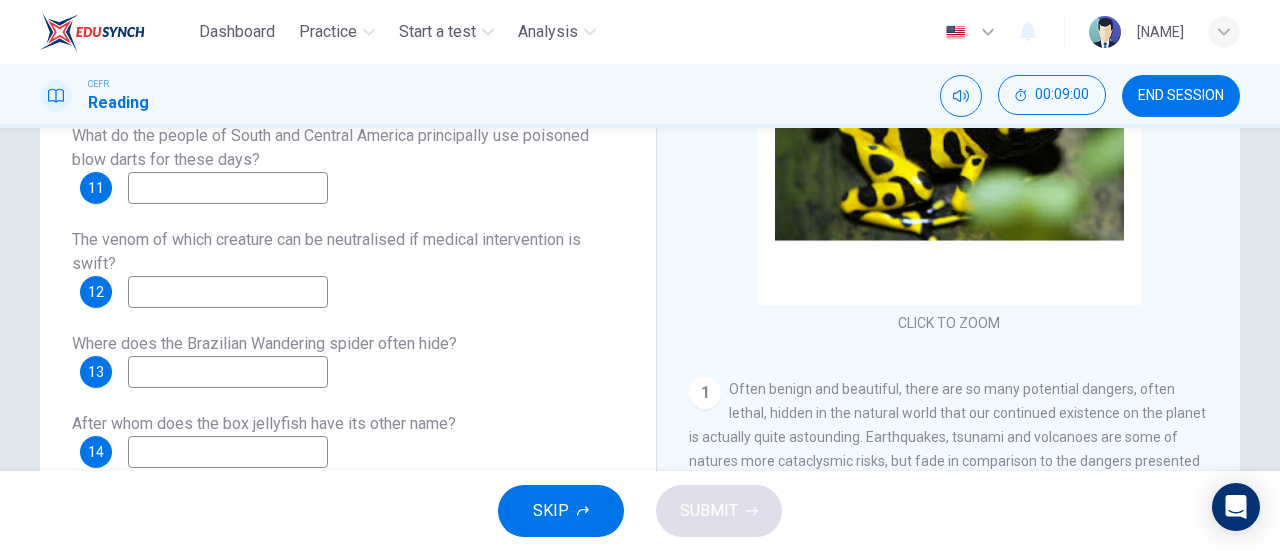 scroll, scrollTop: 200, scrollLeft: 0, axis: vertical 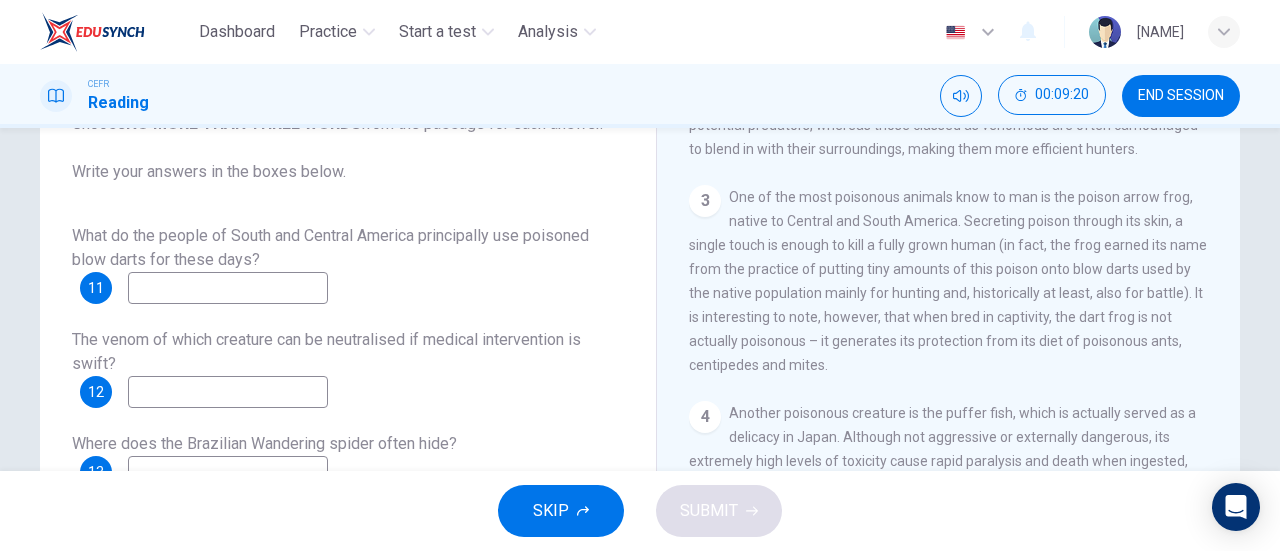 click at bounding box center (228, 288) 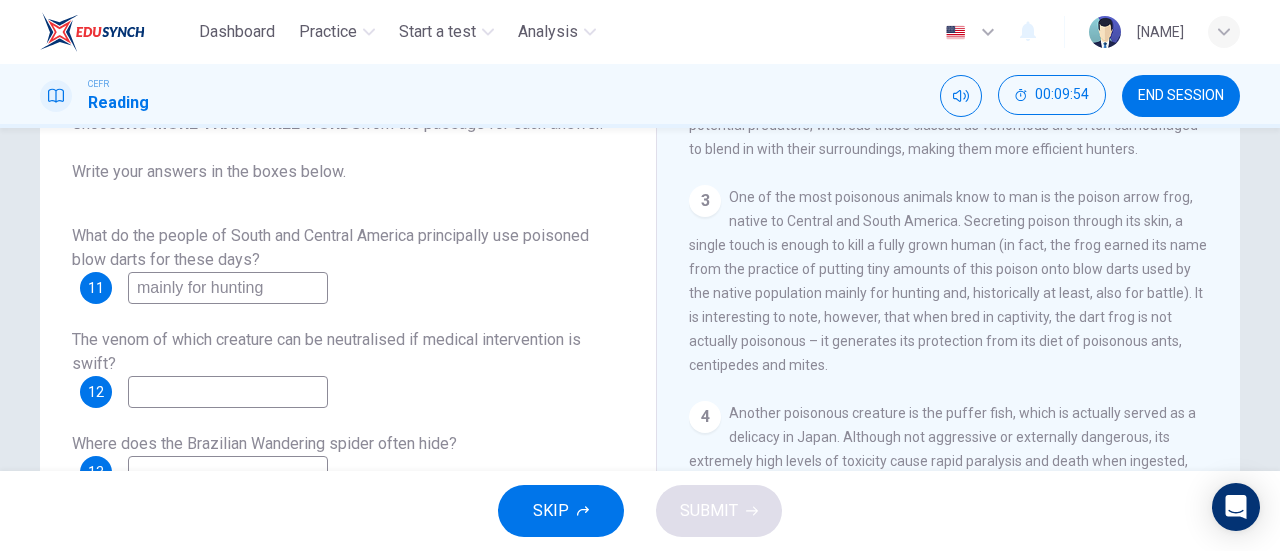 type on "mainly for hunting" 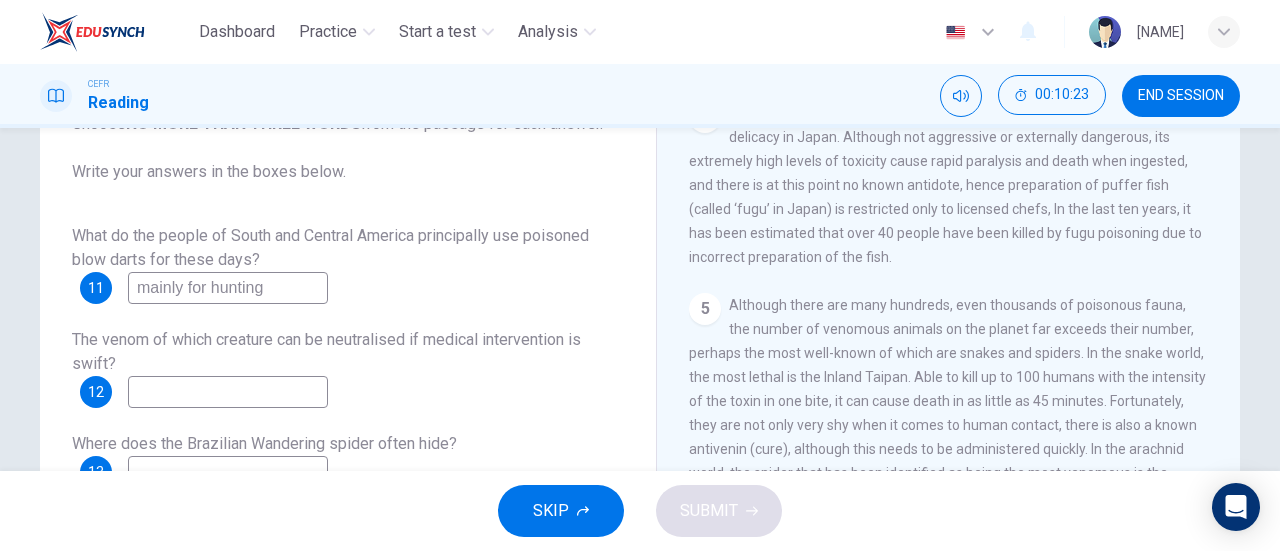 scroll, scrollTop: 1100, scrollLeft: 0, axis: vertical 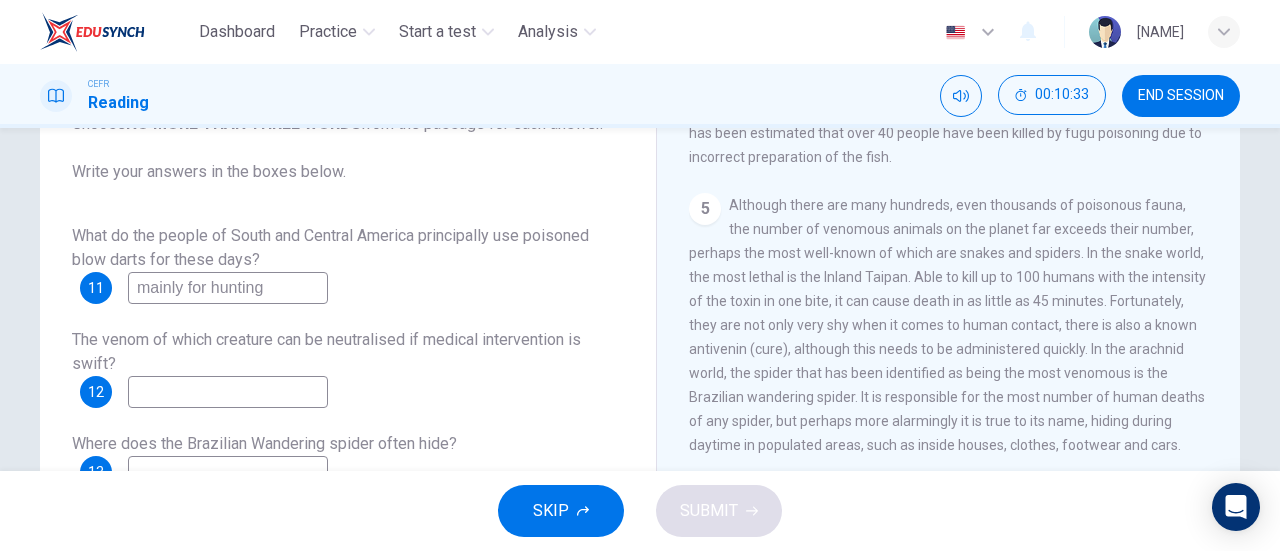 click at bounding box center (228, 288) 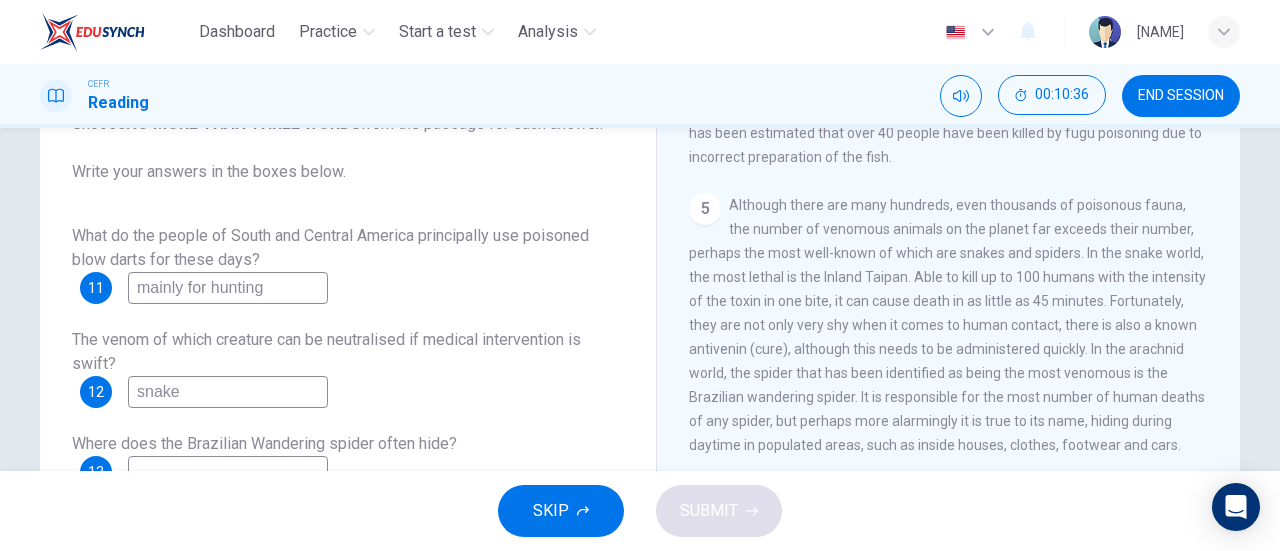 scroll, scrollTop: 300, scrollLeft: 0, axis: vertical 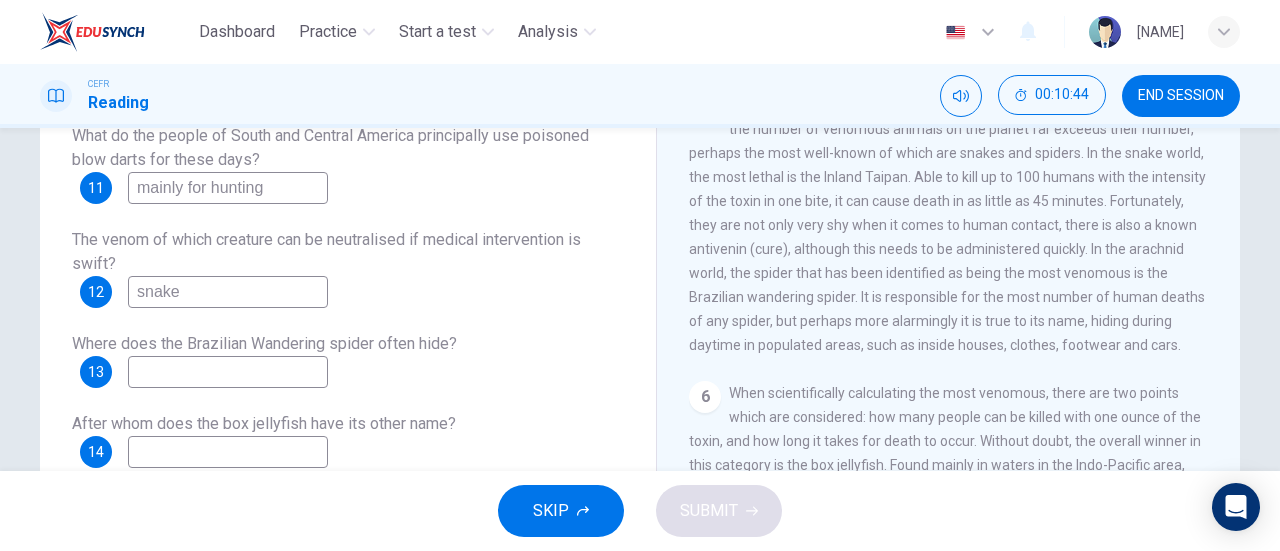 type on "snake" 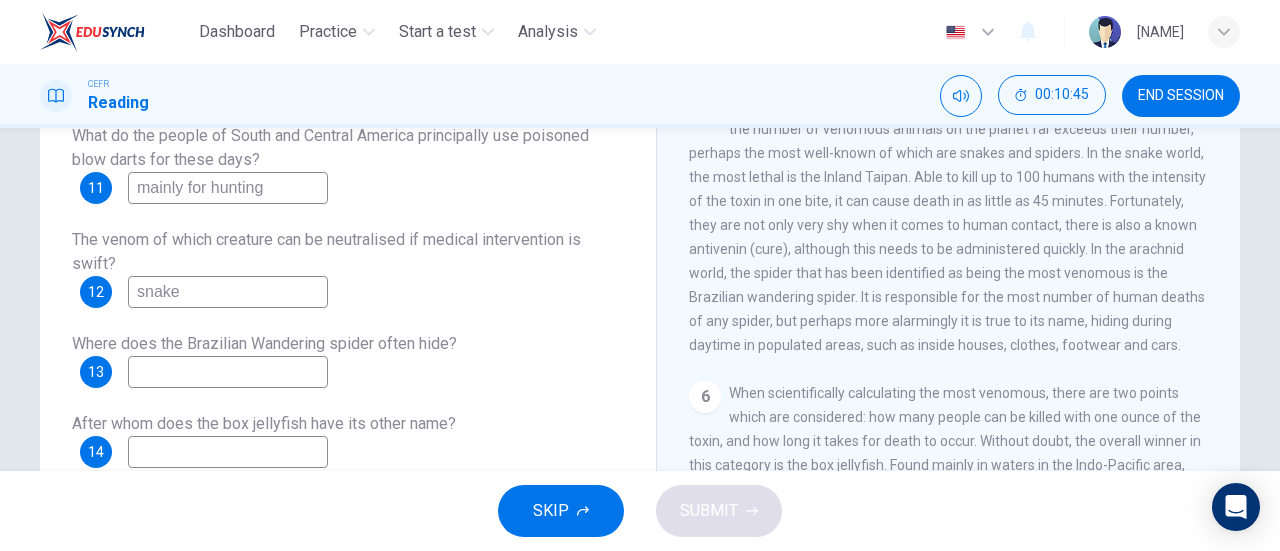 click at bounding box center [228, 188] 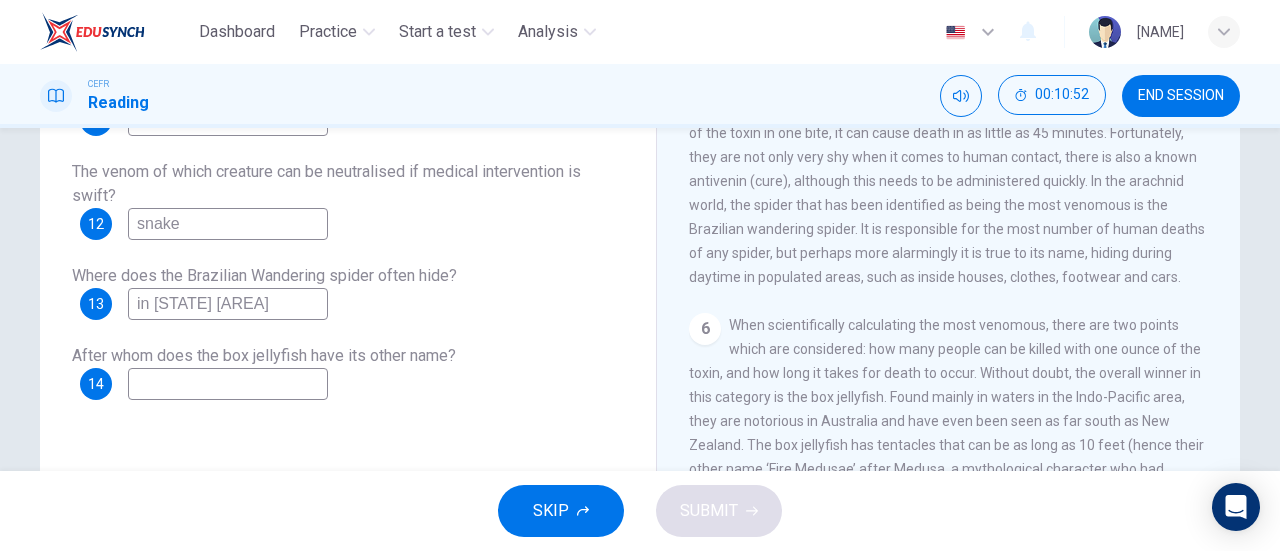 scroll, scrollTop: 400, scrollLeft: 0, axis: vertical 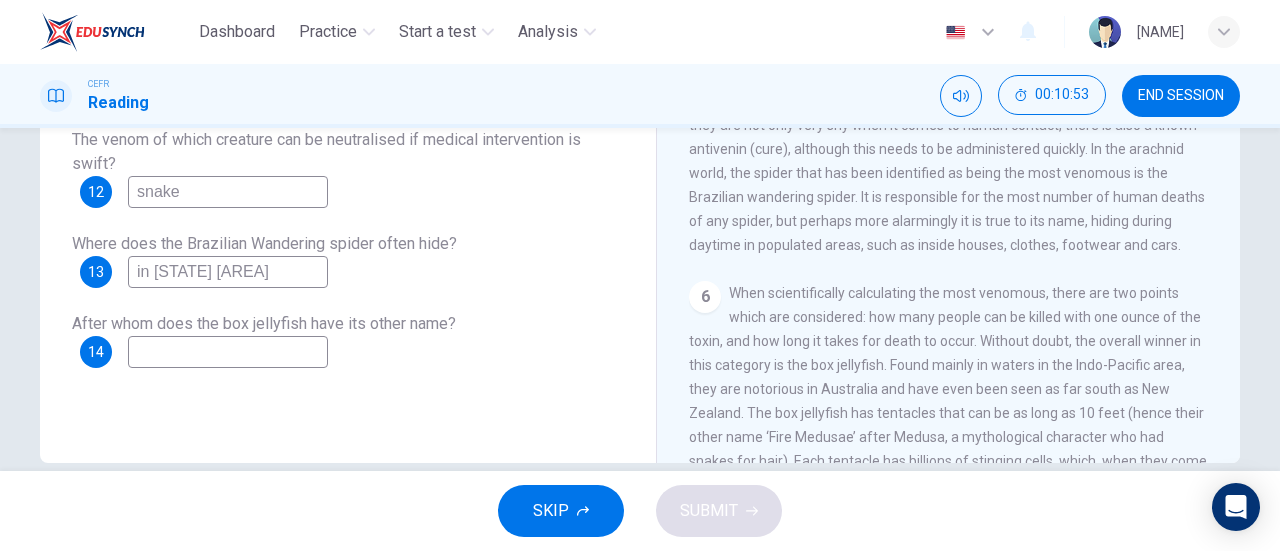 type on "in [STATE] [AREA]" 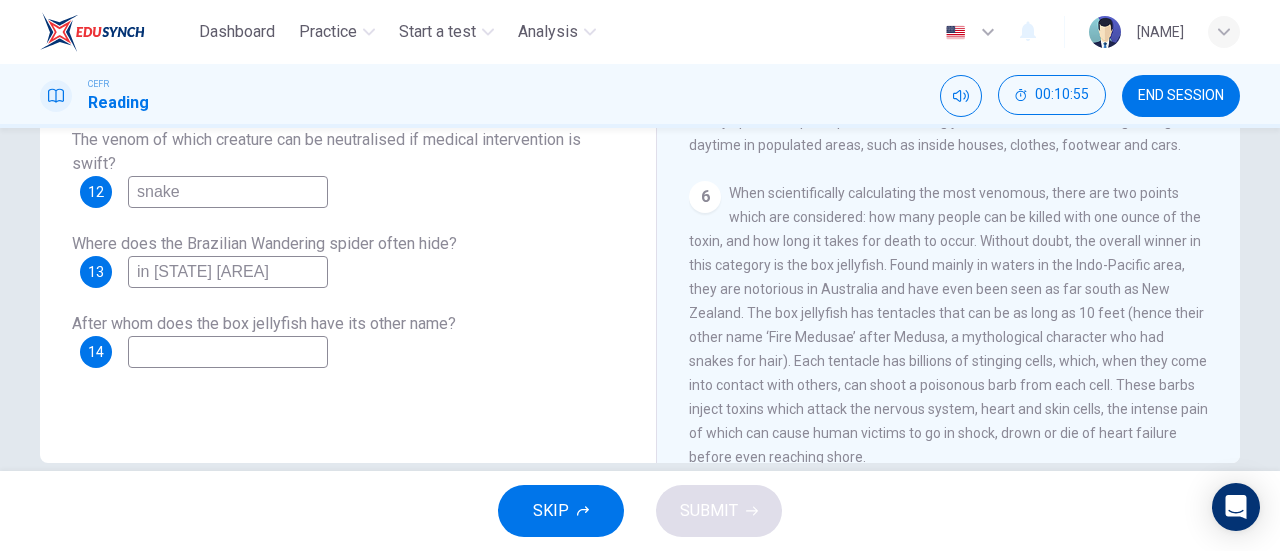 scroll, scrollTop: 1290, scrollLeft: 0, axis: vertical 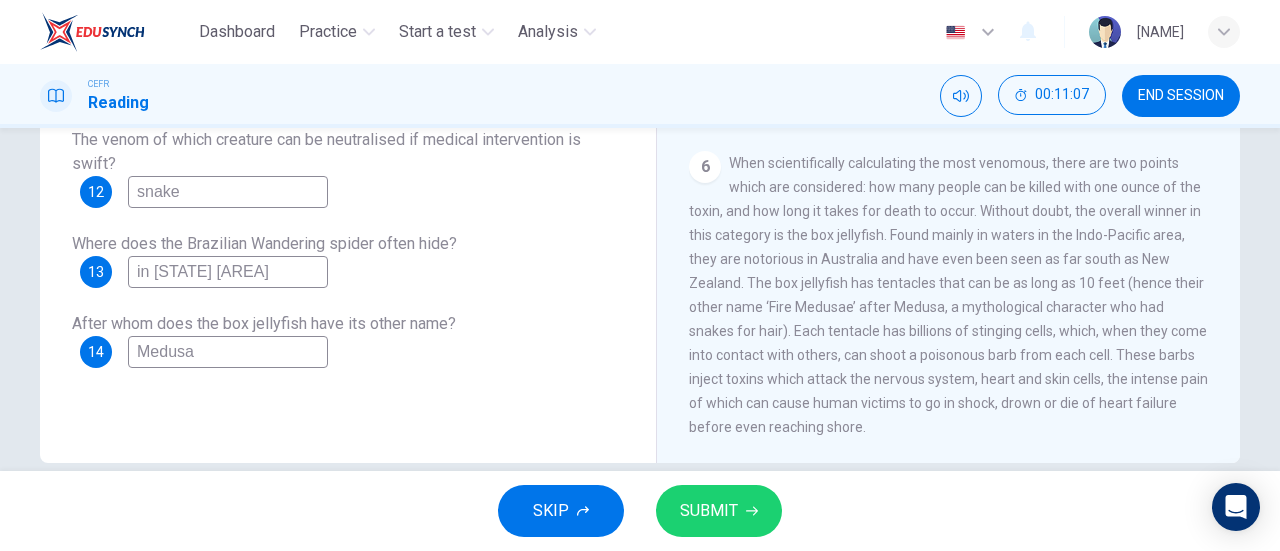 type on "Medusa" 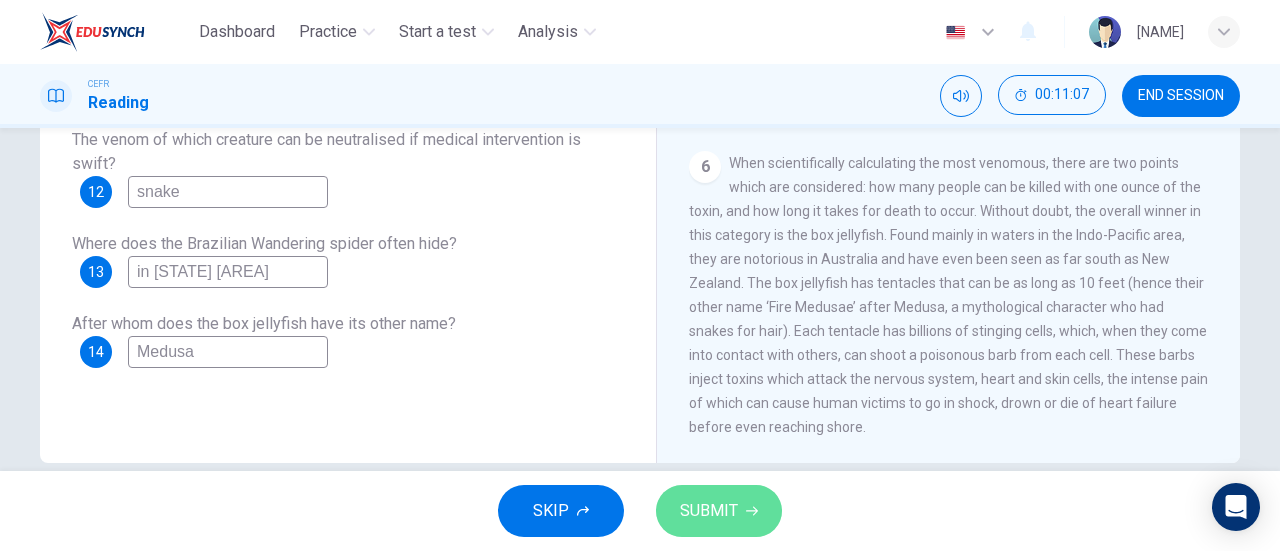 click on "SUBMIT" at bounding box center (719, 511) 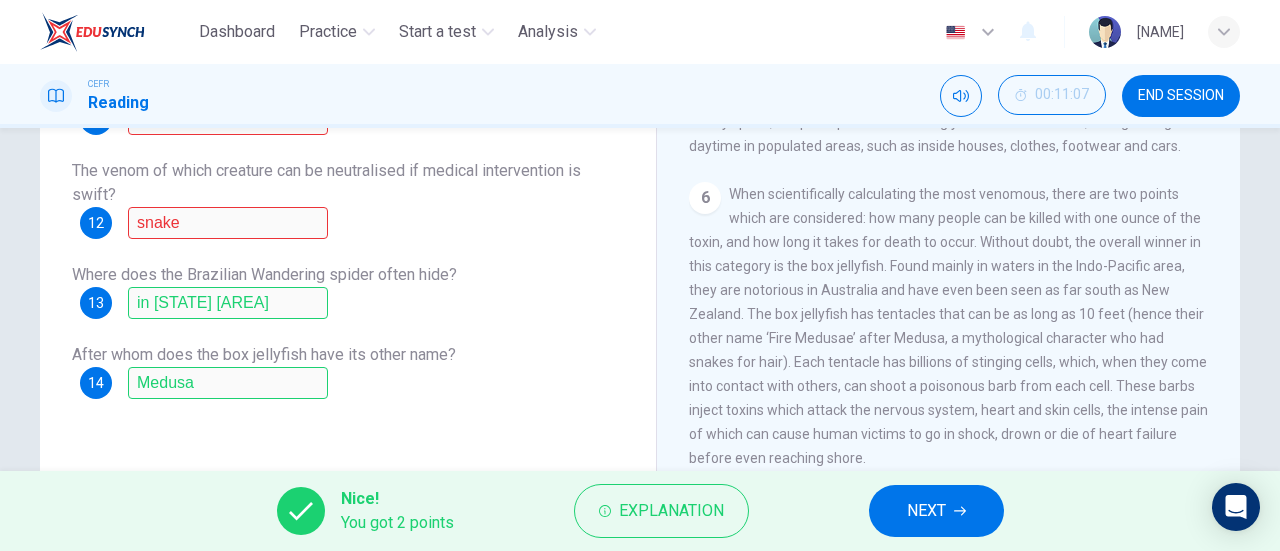 scroll, scrollTop: 400, scrollLeft: 0, axis: vertical 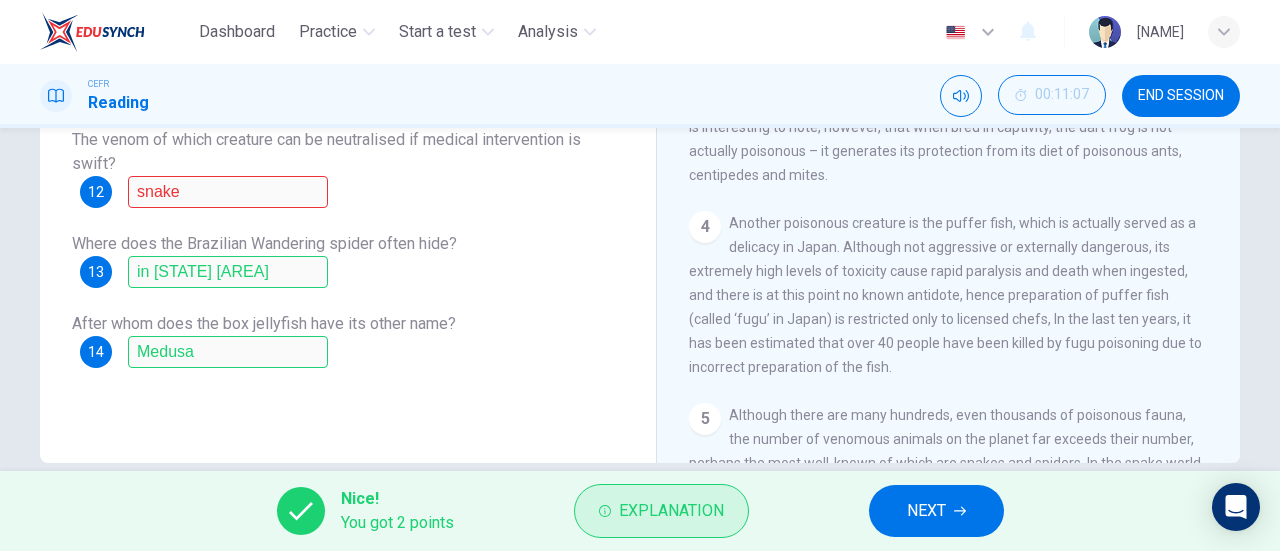 click on "Explanation" at bounding box center (671, 511) 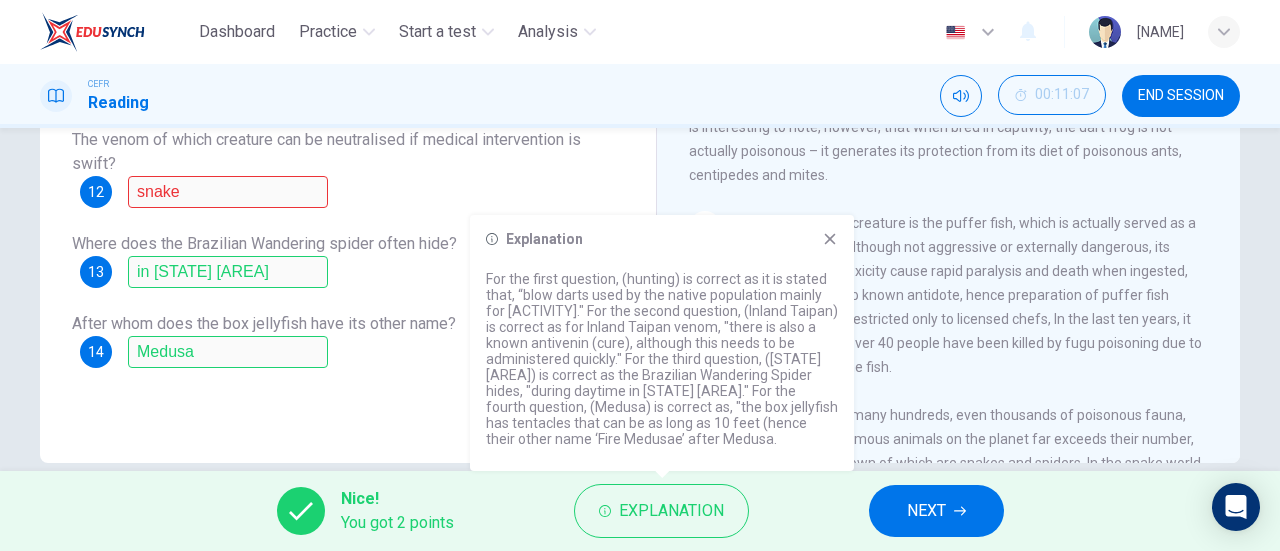 click at bounding box center [830, 239] 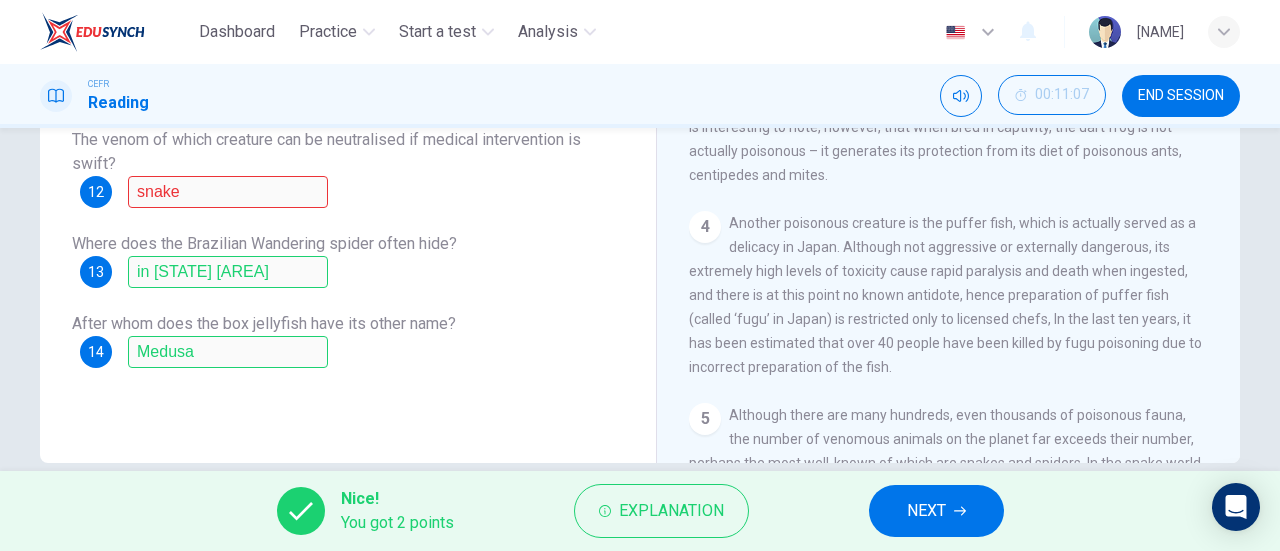 click on "NEXT" at bounding box center [936, 511] 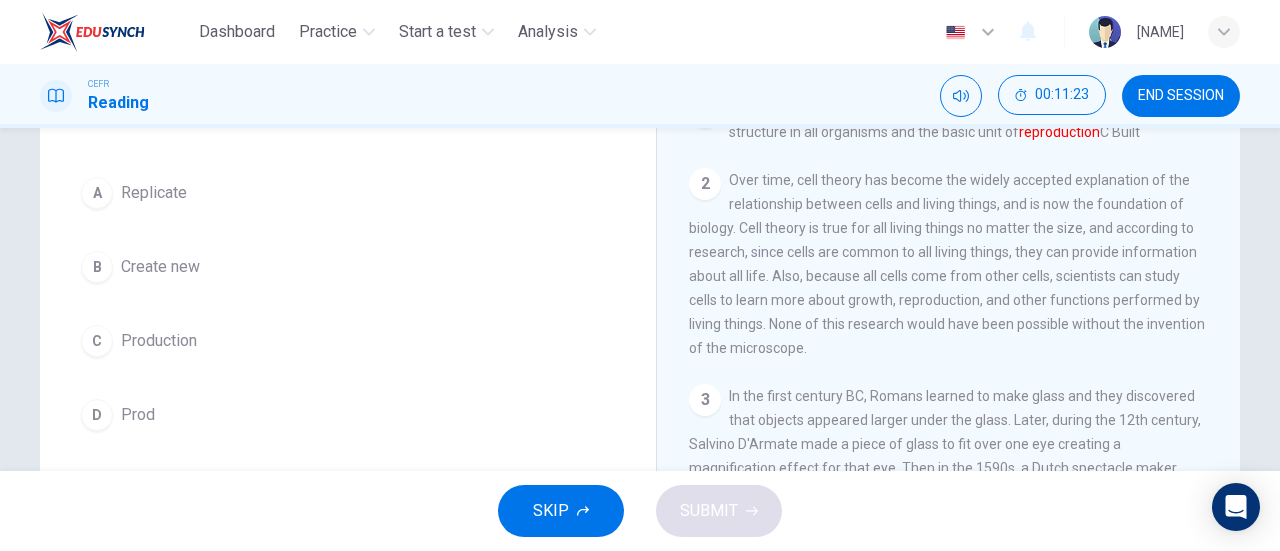 scroll, scrollTop: 100, scrollLeft: 0, axis: vertical 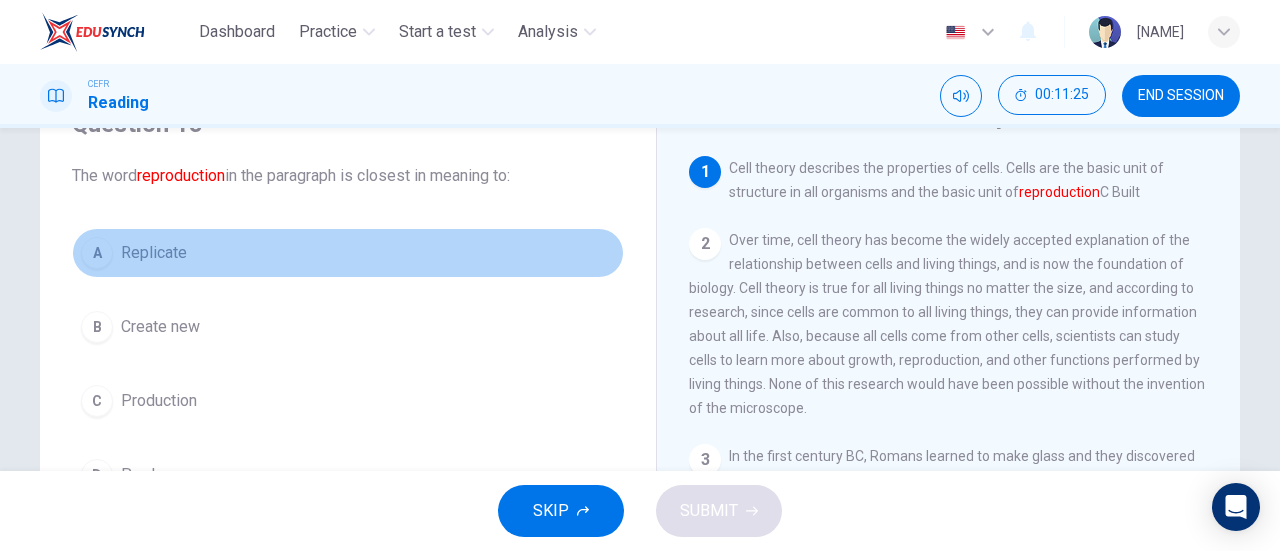 click on "Replicate" at bounding box center (154, 253) 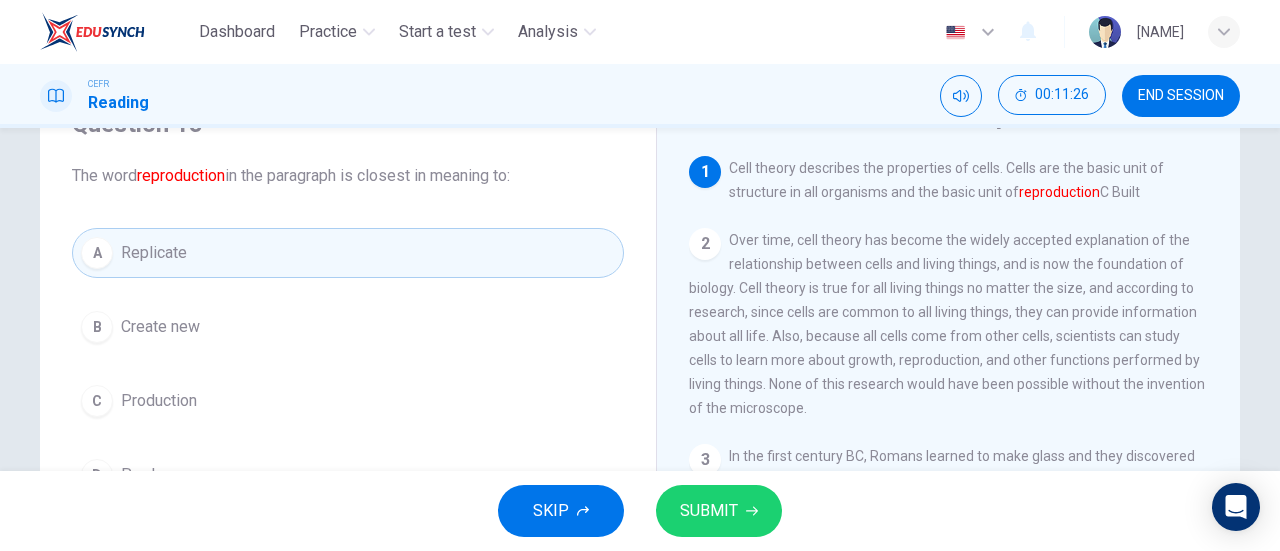 click on "SUBMIT" at bounding box center (719, 511) 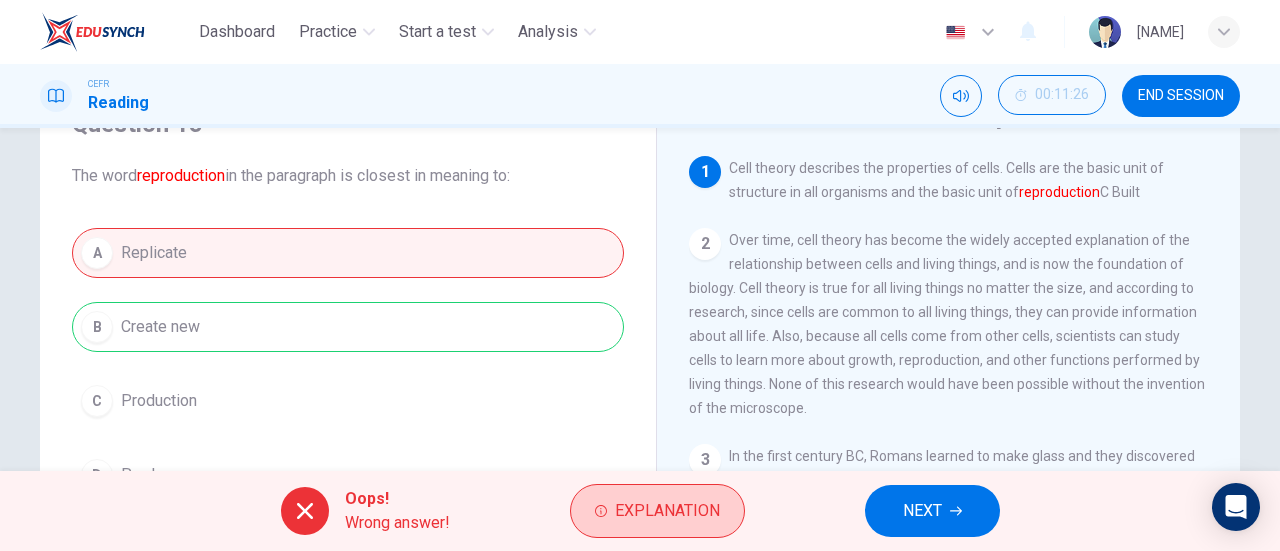 click on "Explanation" at bounding box center [667, 511] 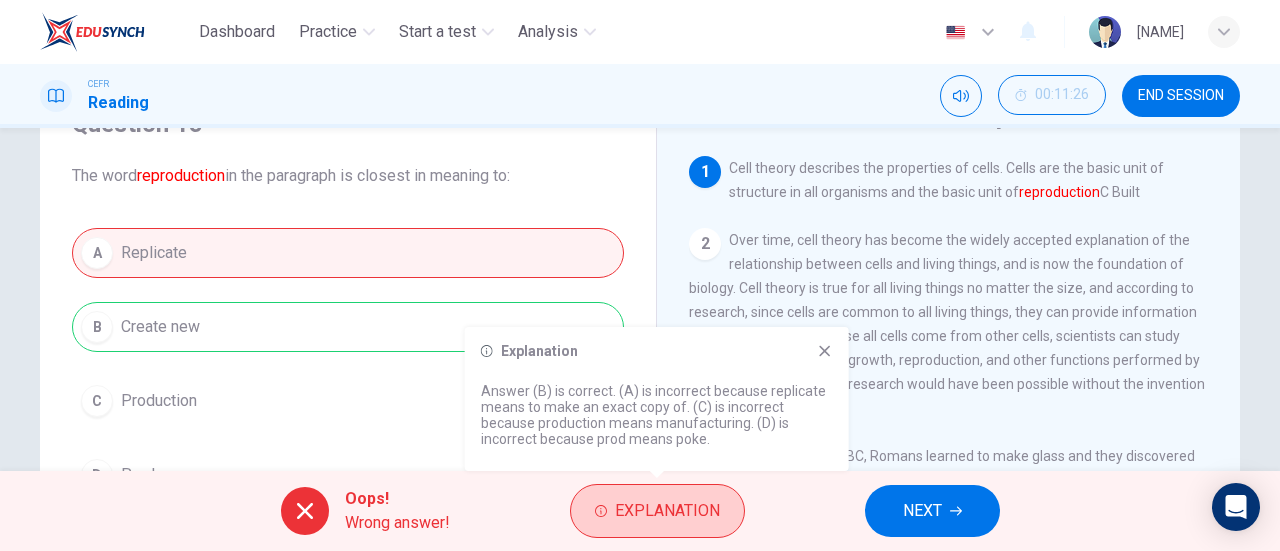 click on "Explanation" at bounding box center (667, 511) 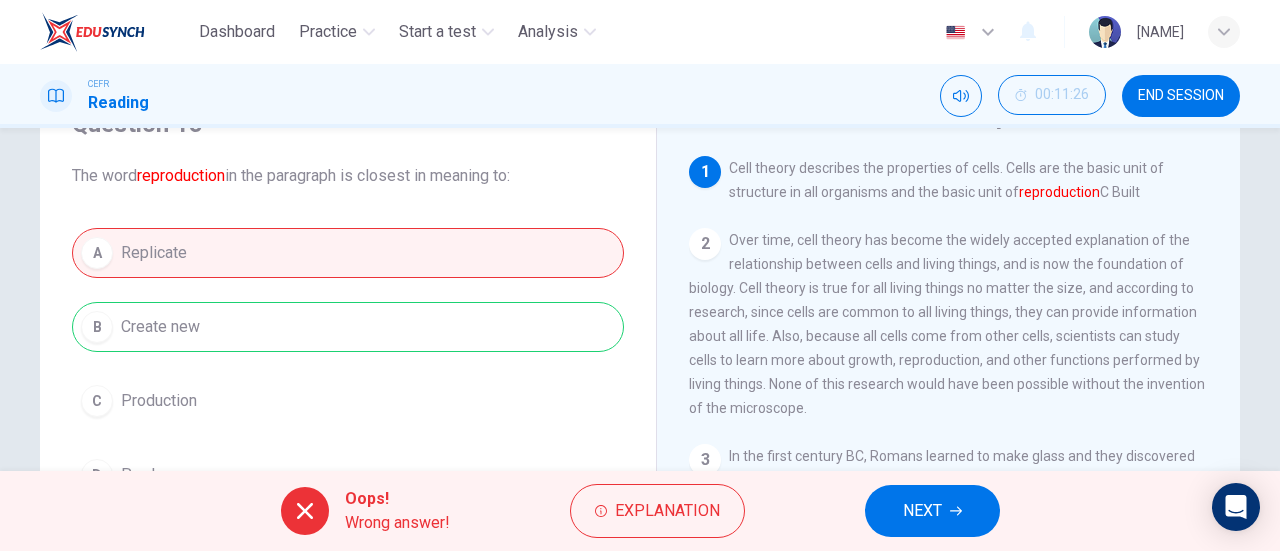 click on "NEXT" at bounding box center [922, 511] 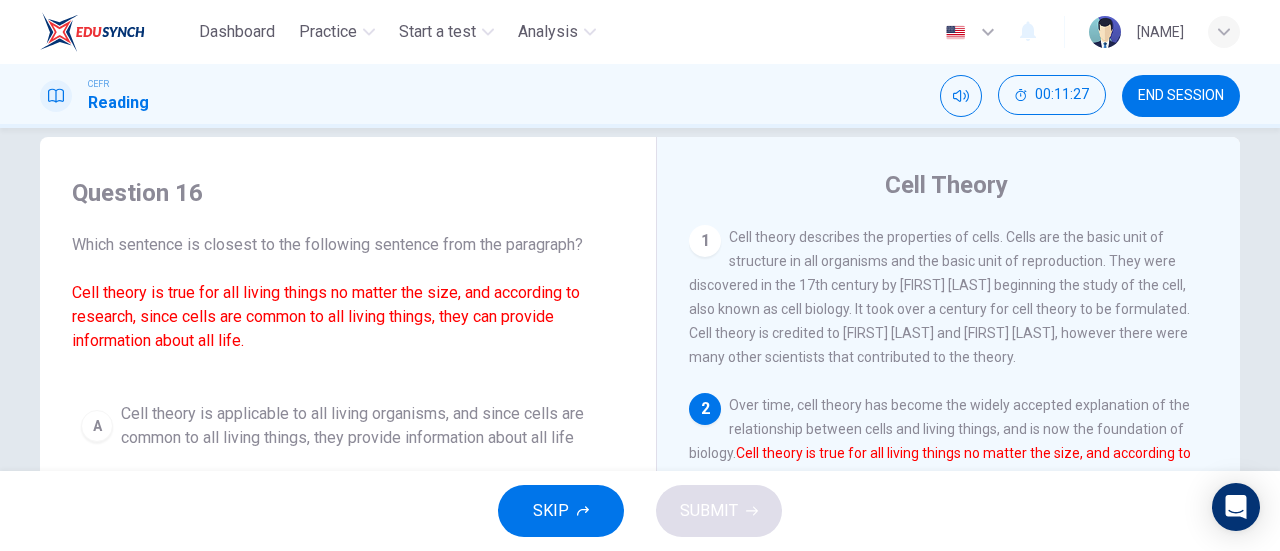 scroll, scrollTop: 0, scrollLeft: 0, axis: both 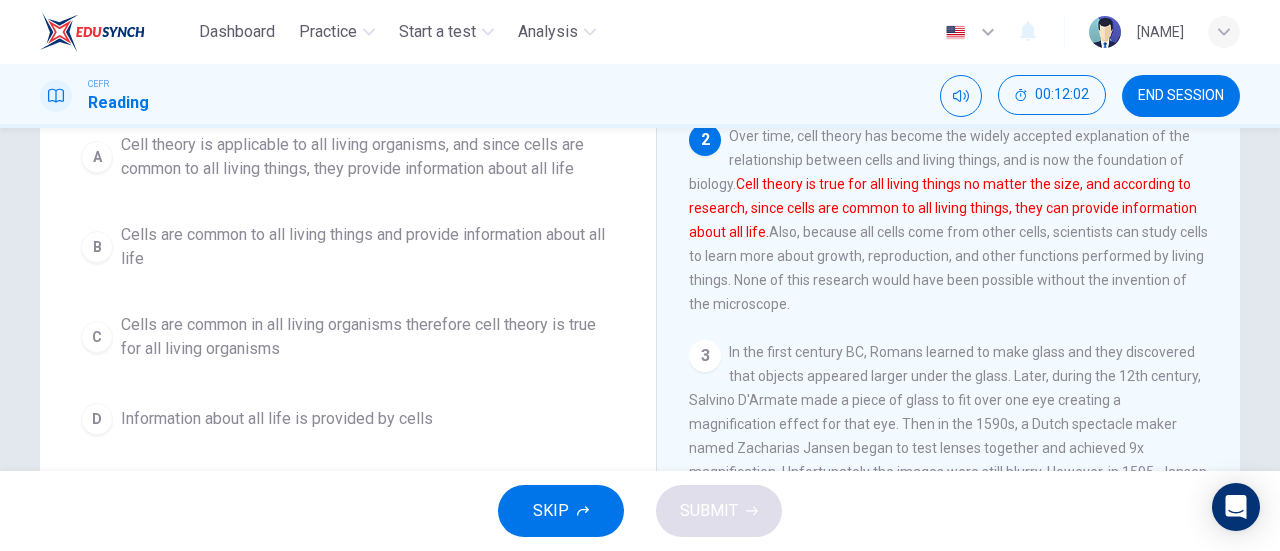 click on "Cells are common to all living things and provide information about all life" at bounding box center [368, 157] 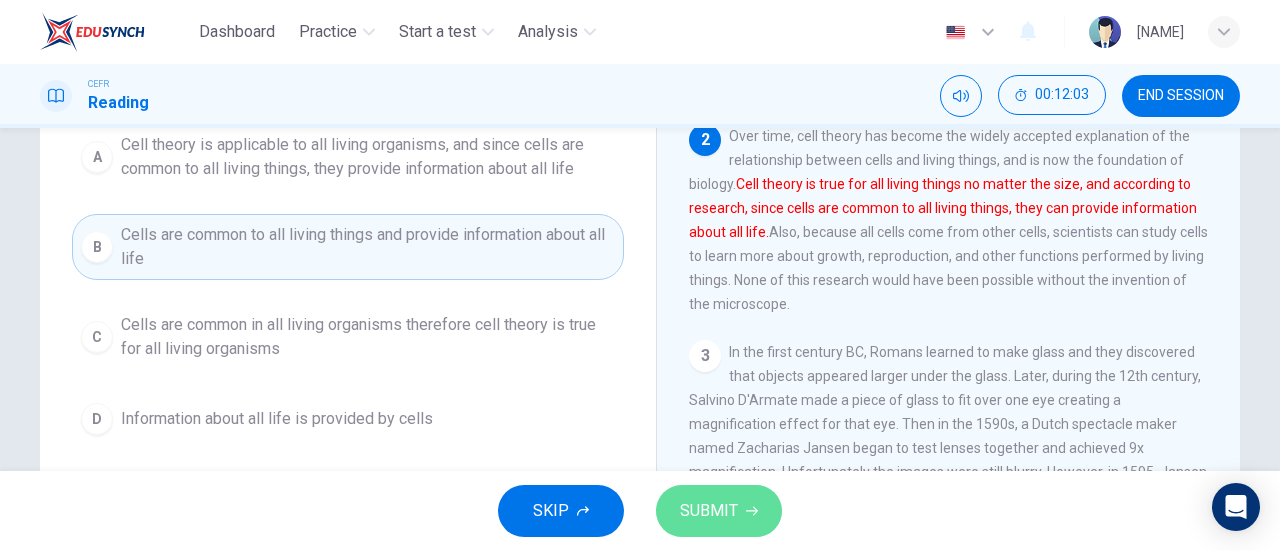 click on "SUBMIT" at bounding box center [719, 511] 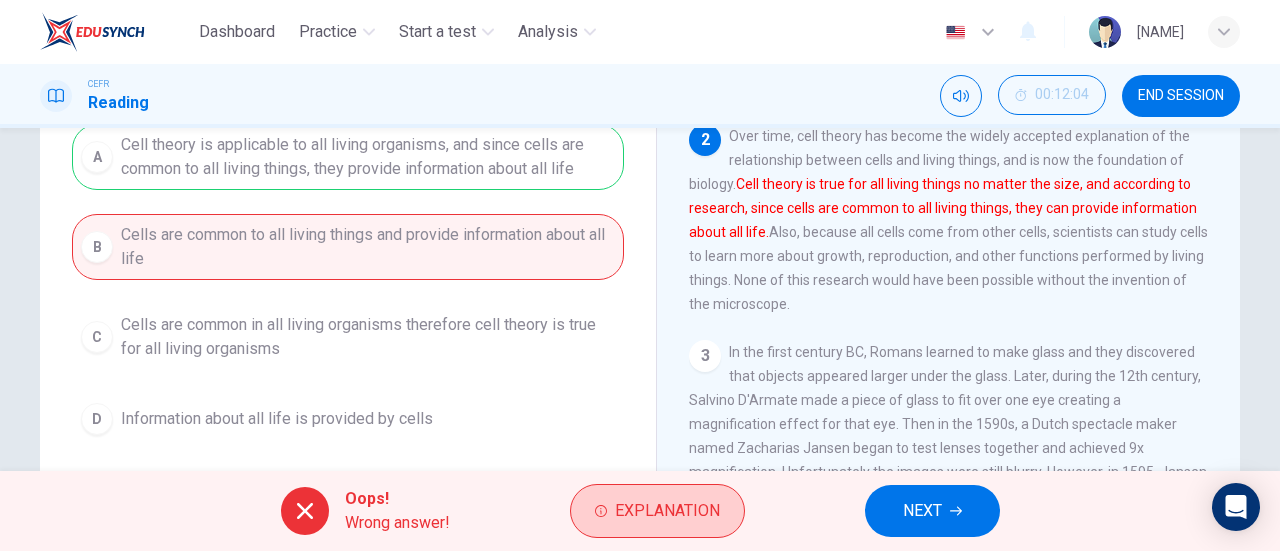 click on "Explanation" at bounding box center [667, 511] 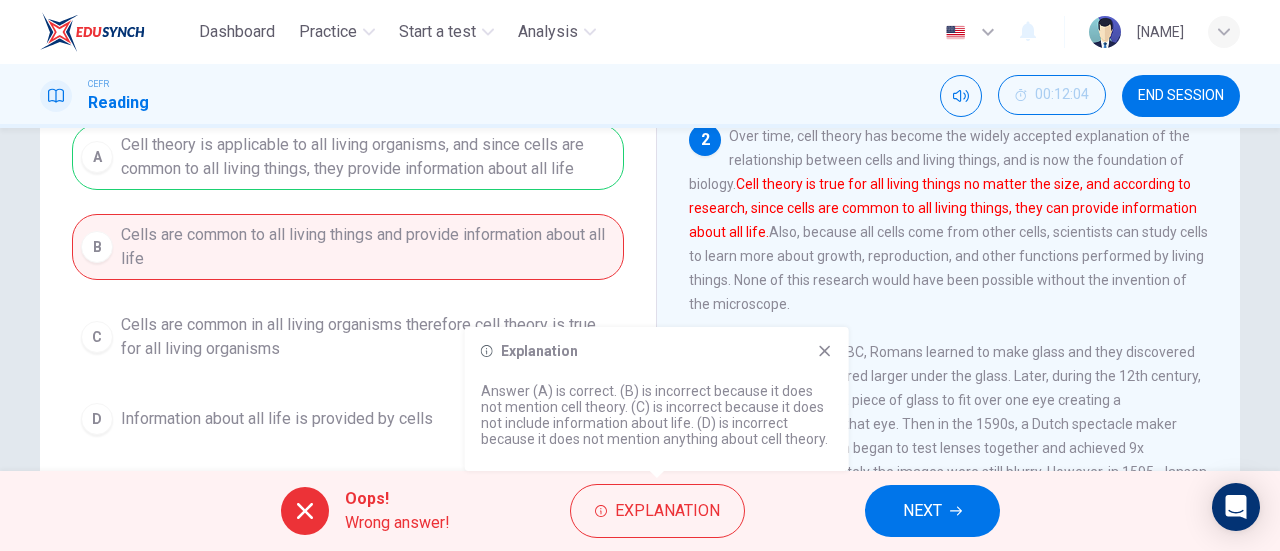 click on "NEXT" at bounding box center [932, 511] 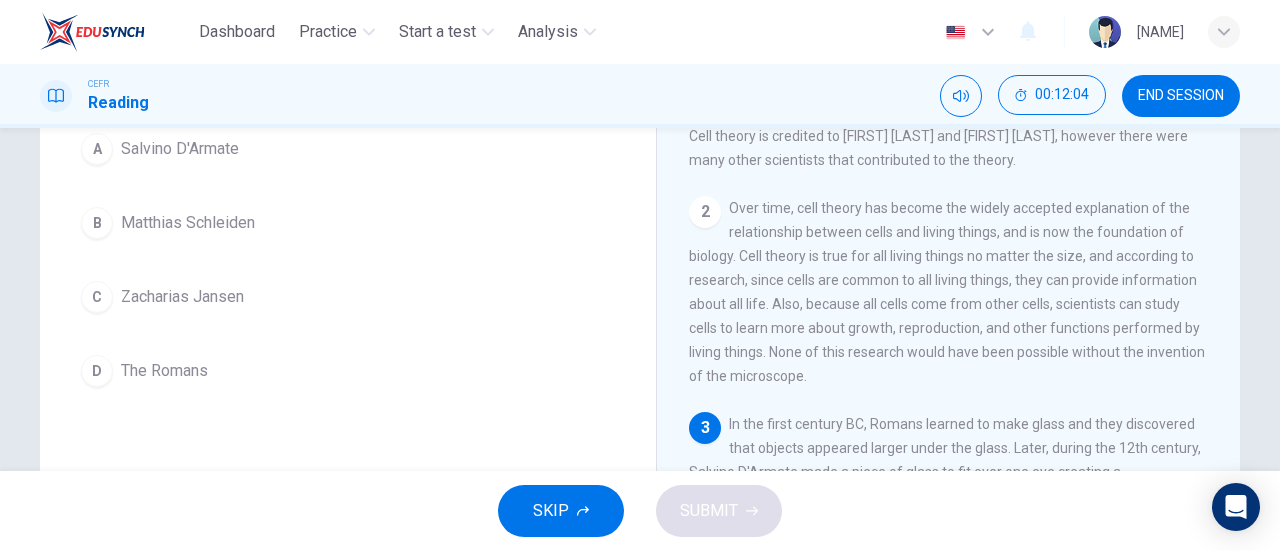 scroll, scrollTop: 28, scrollLeft: 0, axis: vertical 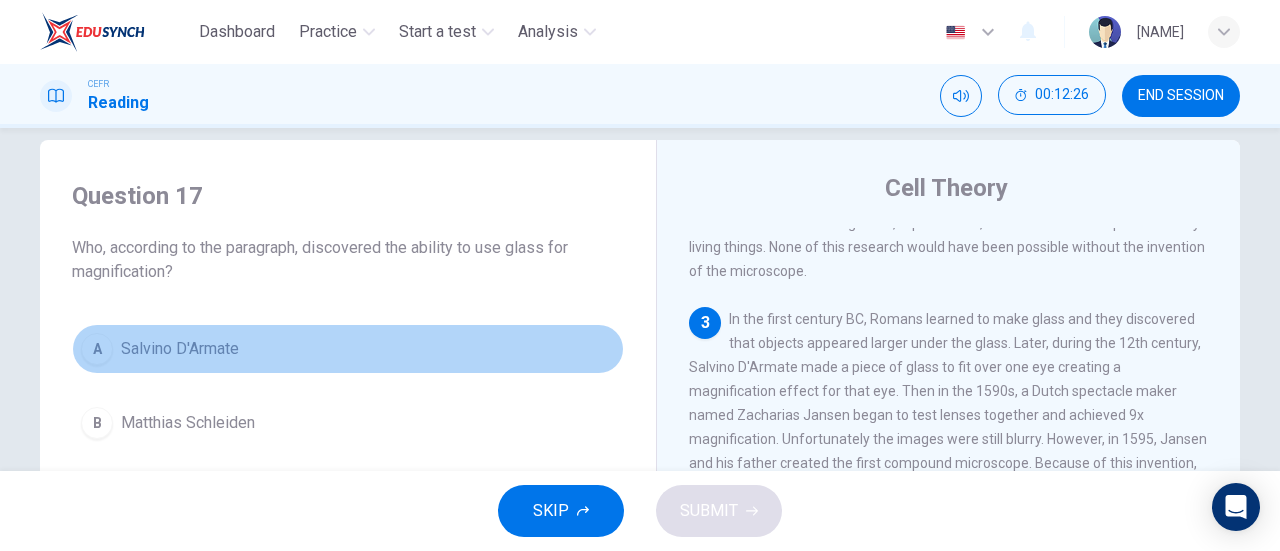 click on "Salvino D'Armate" at bounding box center [180, 349] 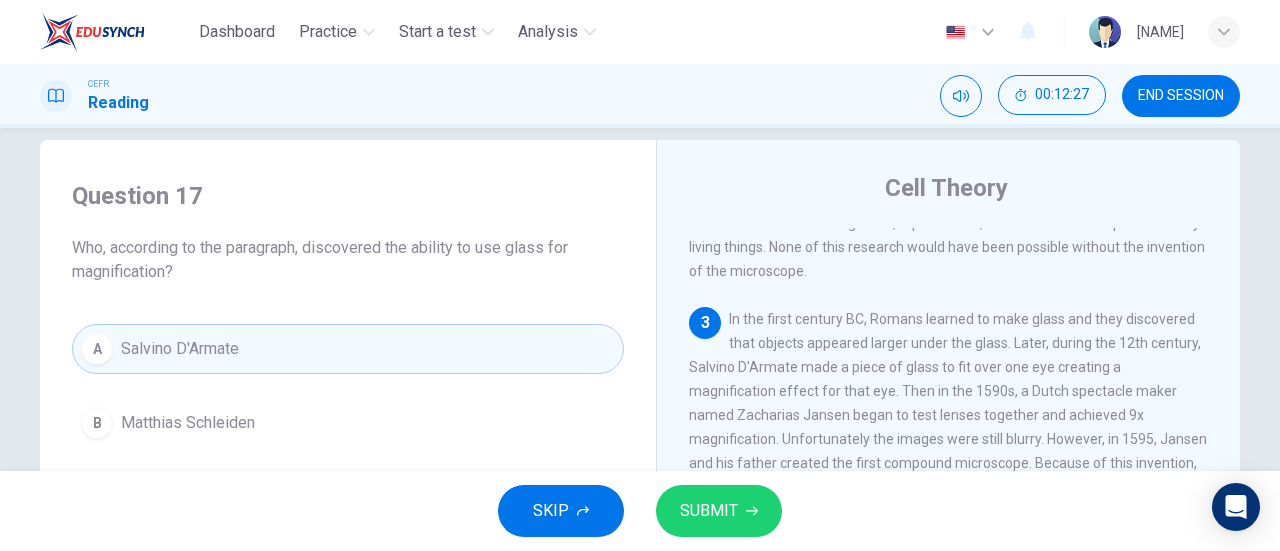 click on "SUBMIT" at bounding box center [709, 511] 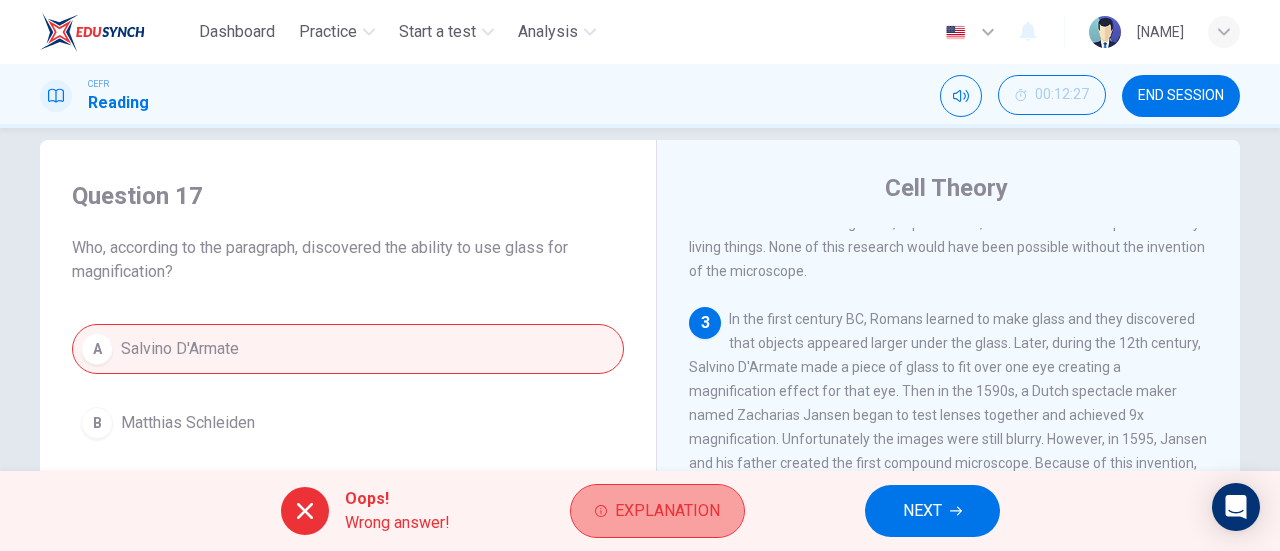 click on "Explanation" at bounding box center (667, 511) 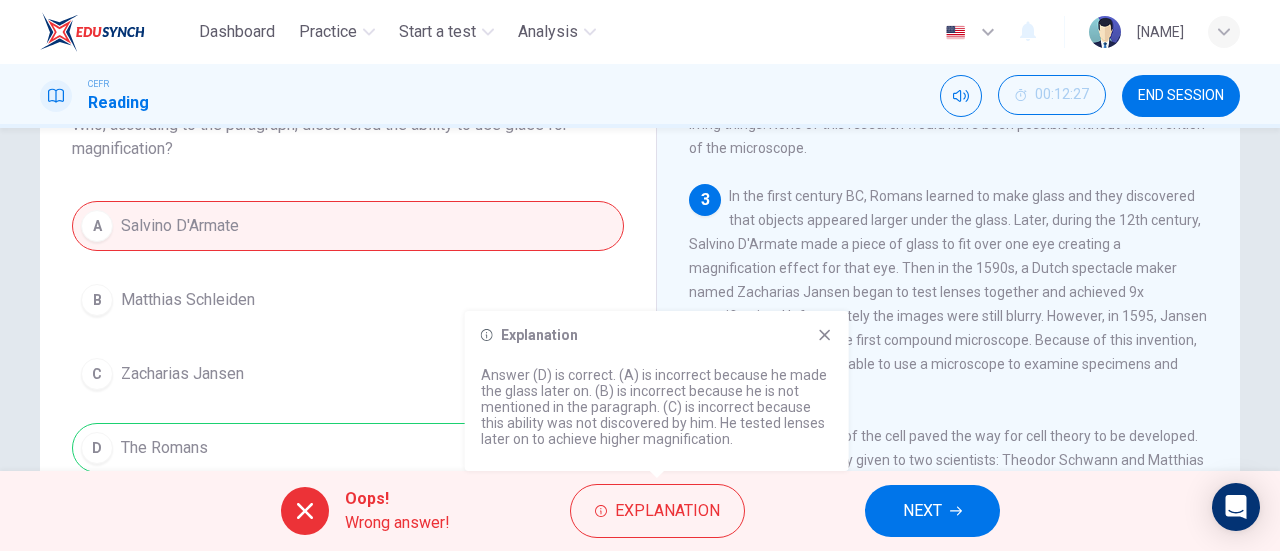 scroll, scrollTop: 228, scrollLeft: 0, axis: vertical 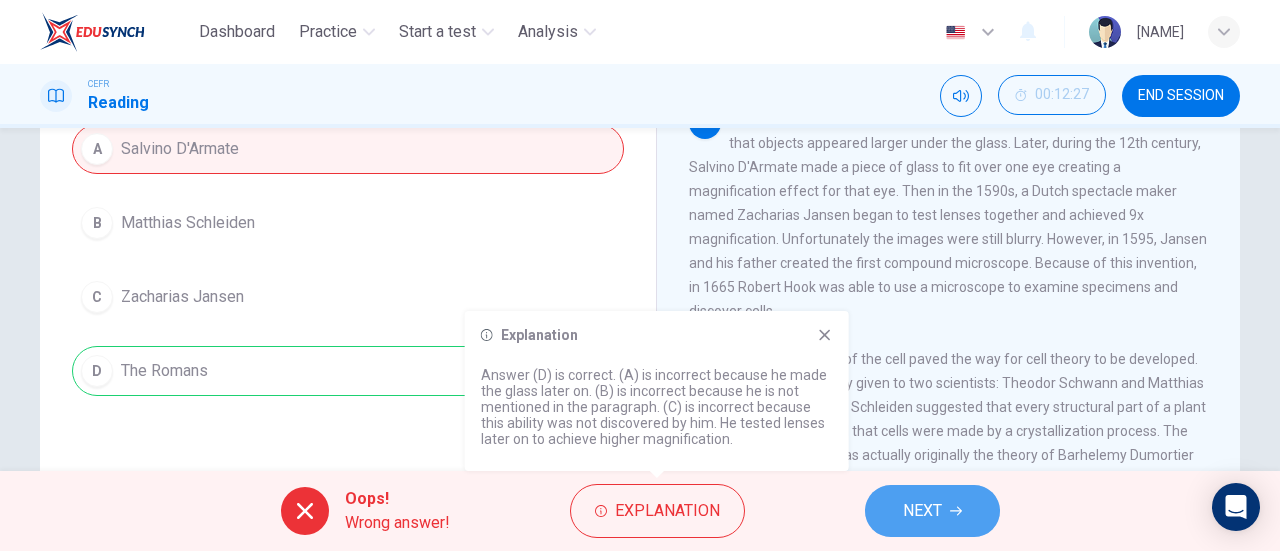 click on "NEXT" at bounding box center (932, 511) 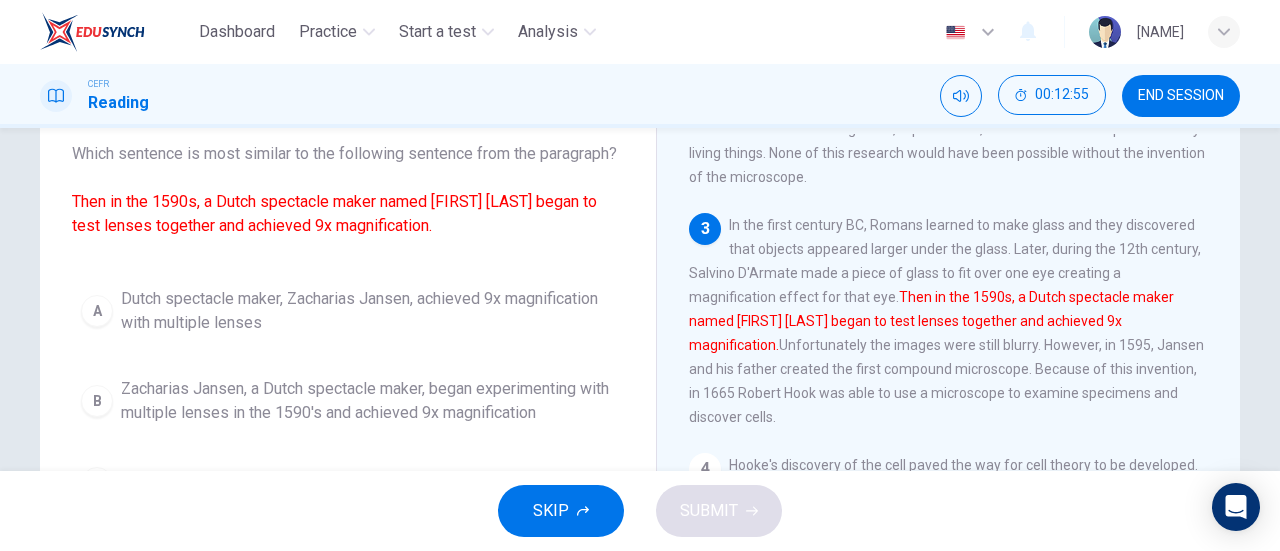 scroll, scrollTop: 100, scrollLeft: 0, axis: vertical 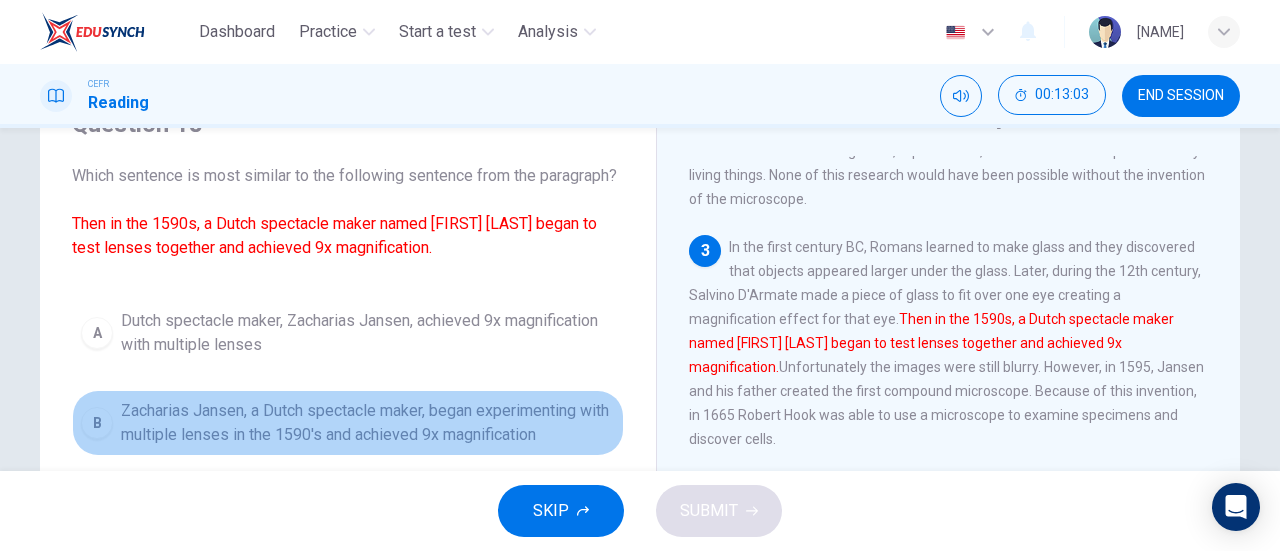 click on "Zacharias Jansen, a Dutch spectacle maker, began experimenting with multiple lenses in the 1590's and achieved 9x magnification" at bounding box center (368, 333) 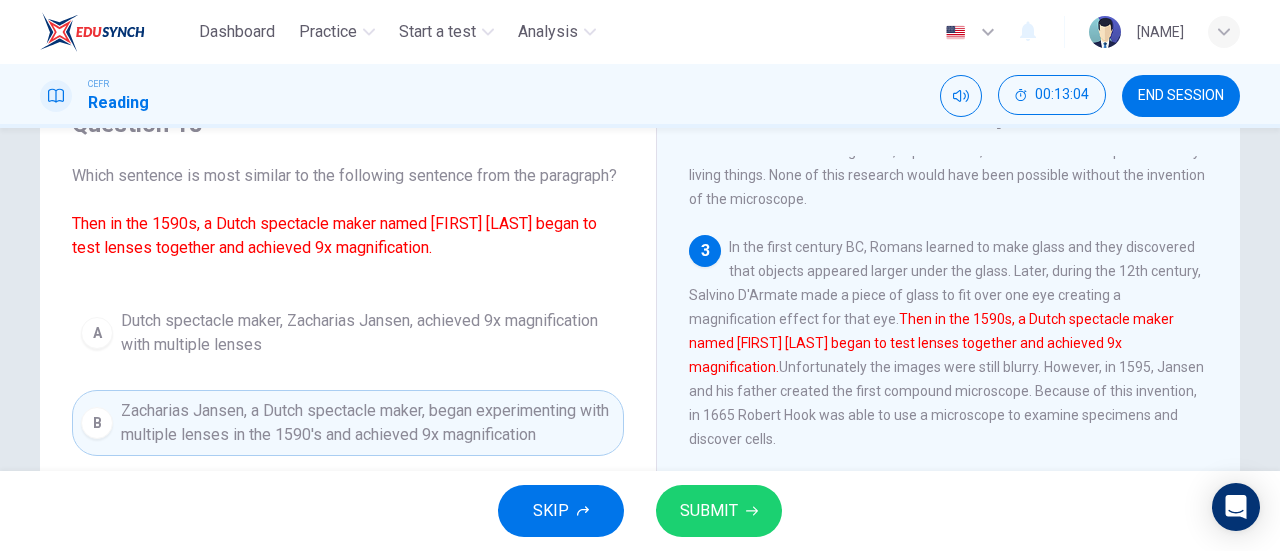 click on "SUBMIT" at bounding box center (709, 511) 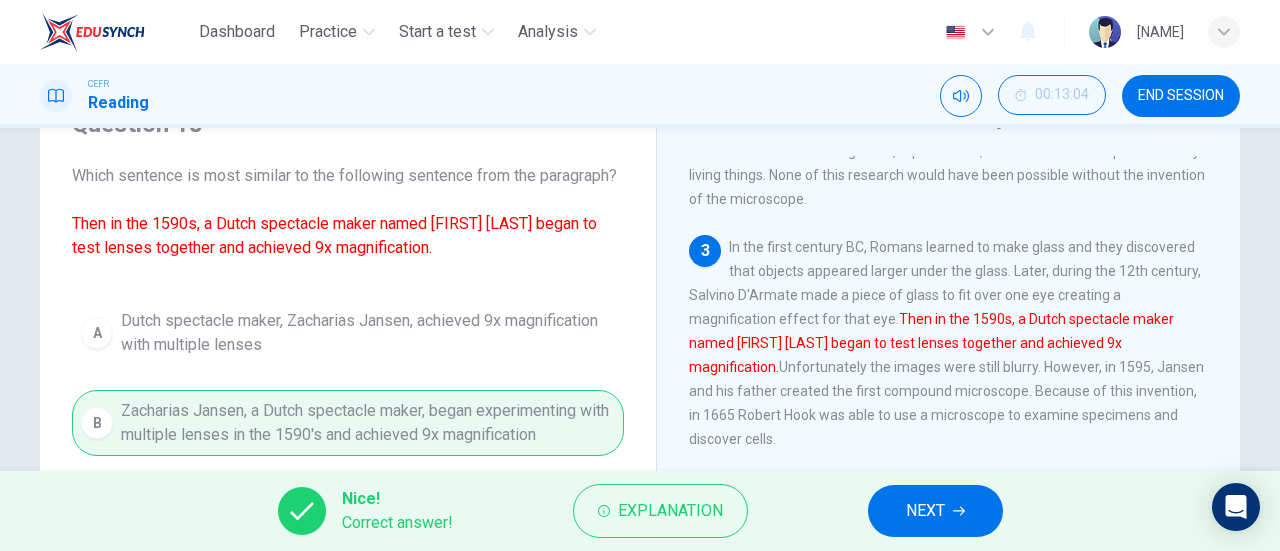 click on "NEXT" at bounding box center (925, 511) 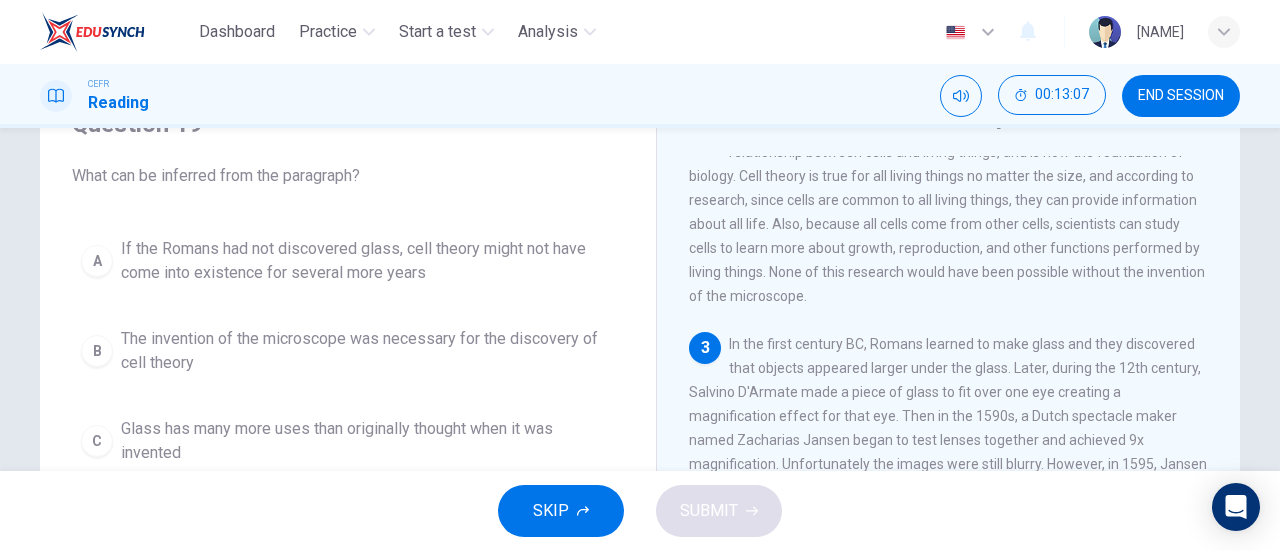 scroll, scrollTop: 127, scrollLeft: 0, axis: vertical 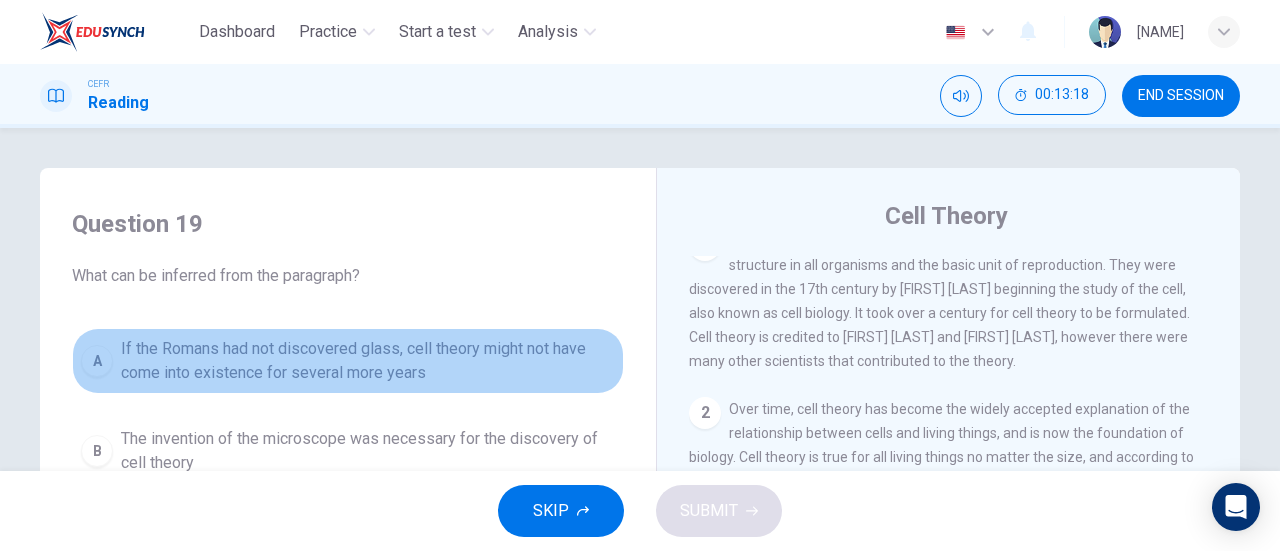 click on "If the Romans had not discovered glass, cell theory might not have come into existence for several more years" at bounding box center [368, 361] 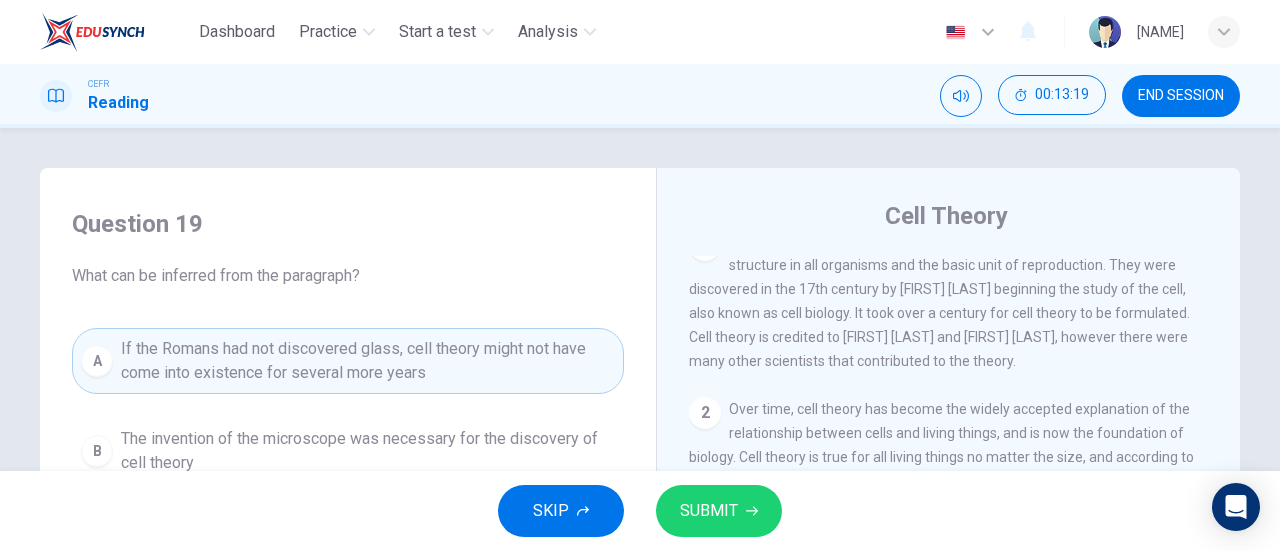 click on "SUBMIT" at bounding box center [719, 511] 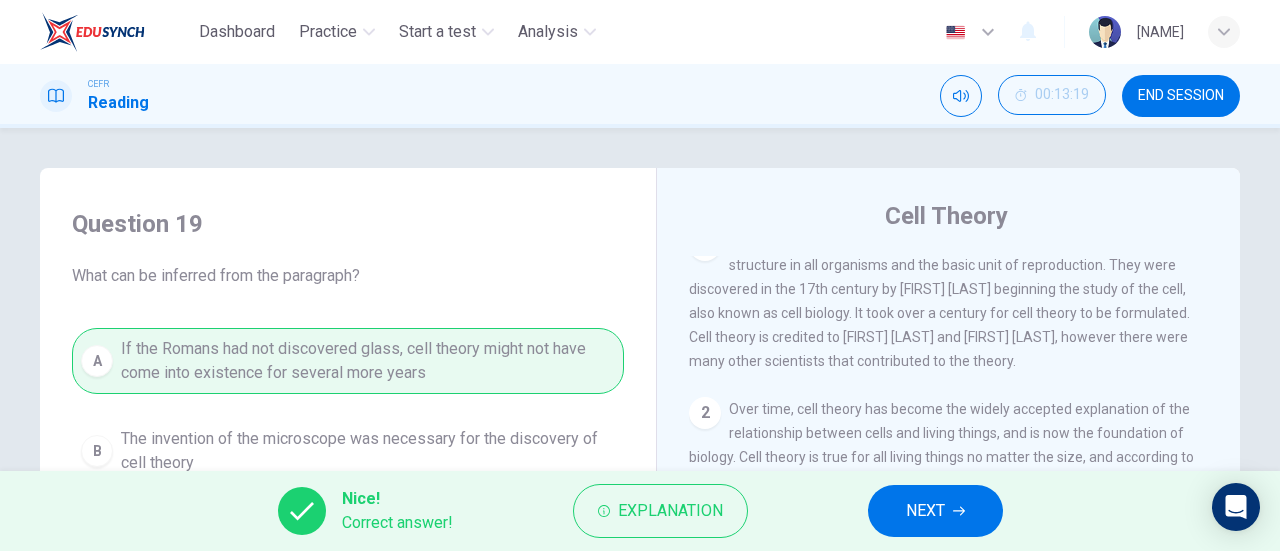 click at bounding box center (959, 511) 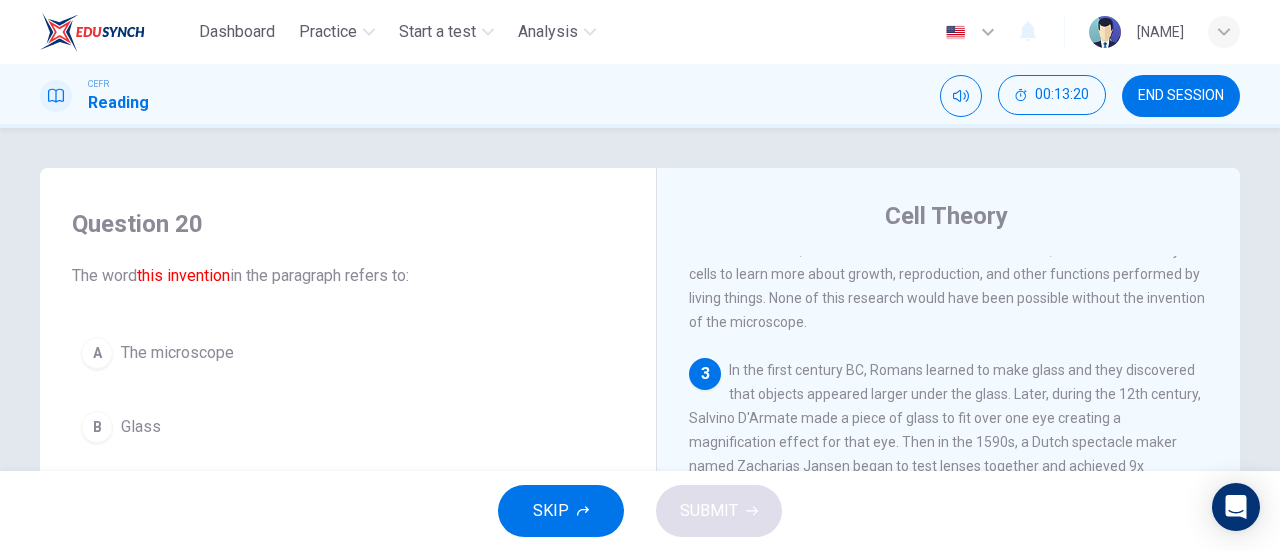 scroll, scrollTop: 327, scrollLeft: 0, axis: vertical 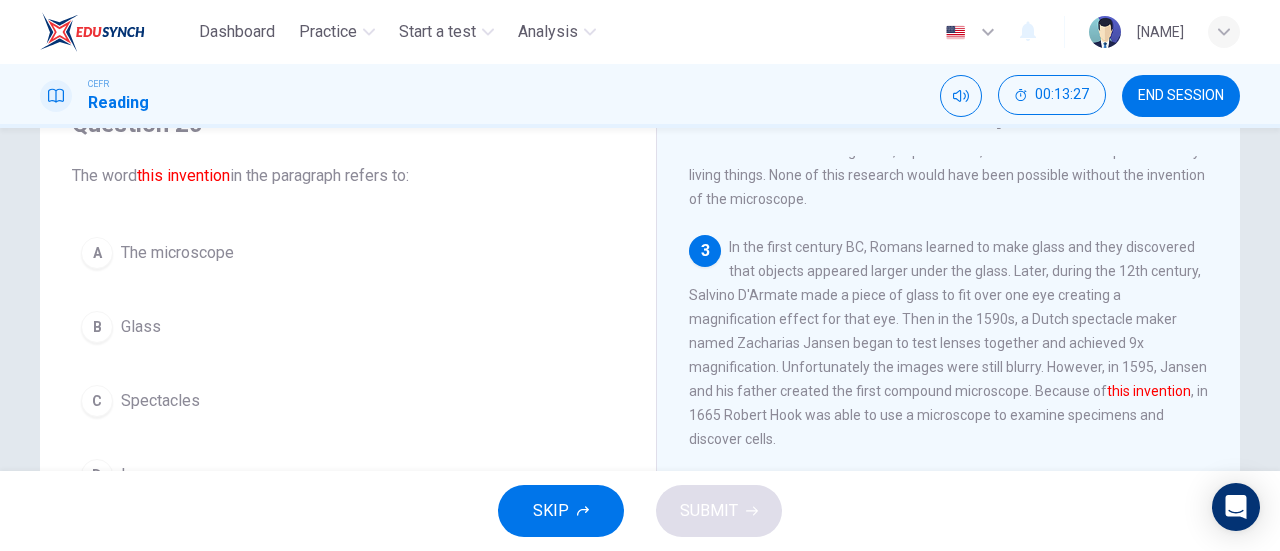 click on "Glass" at bounding box center (177, 253) 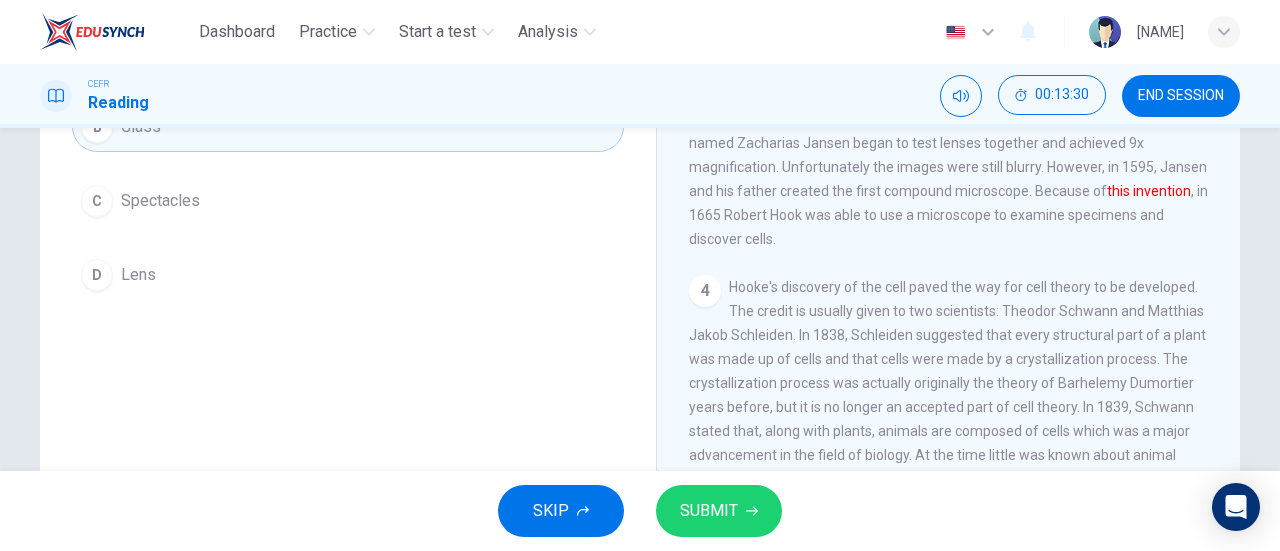 scroll, scrollTop: 200, scrollLeft: 0, axis: vertical 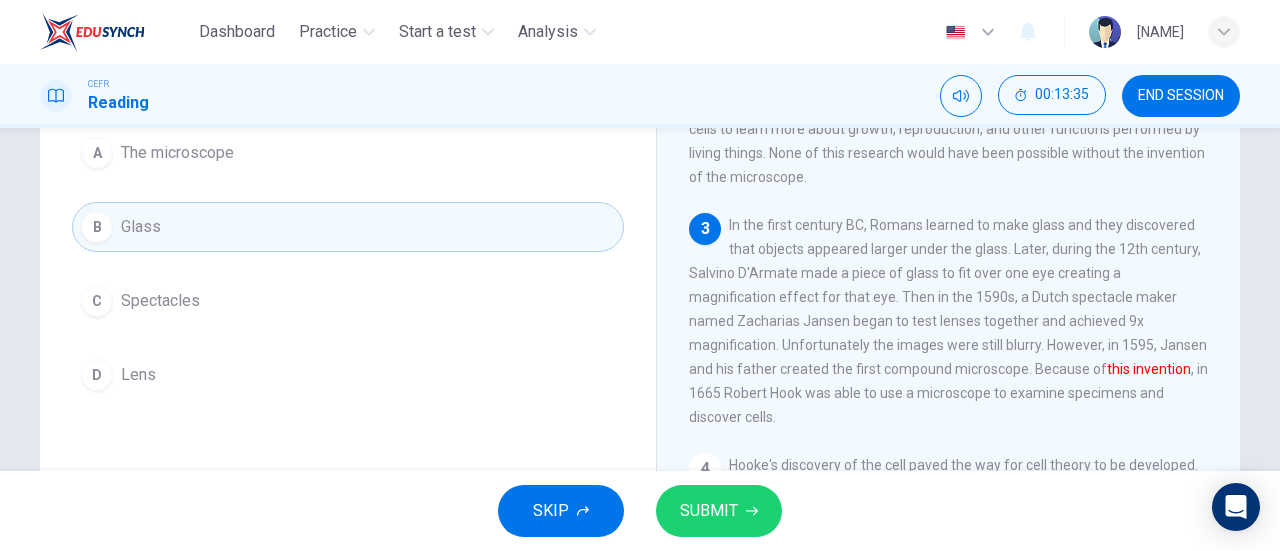 click on "D Lens" at bounding box center (348, 375) 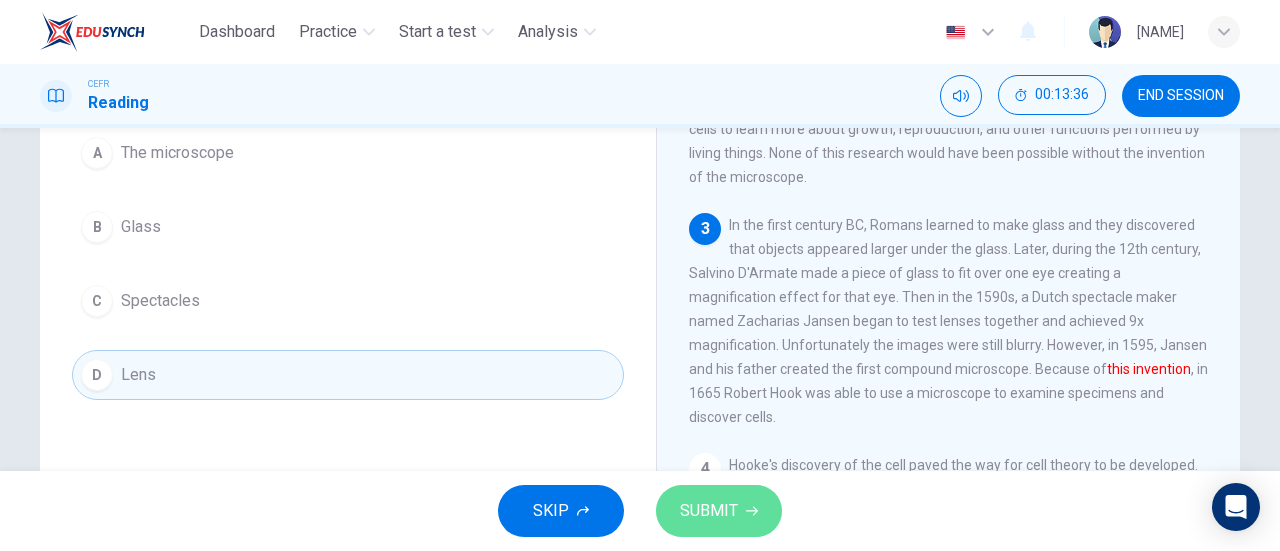 click on "SUBMIT" at bounding box center [719, 511] 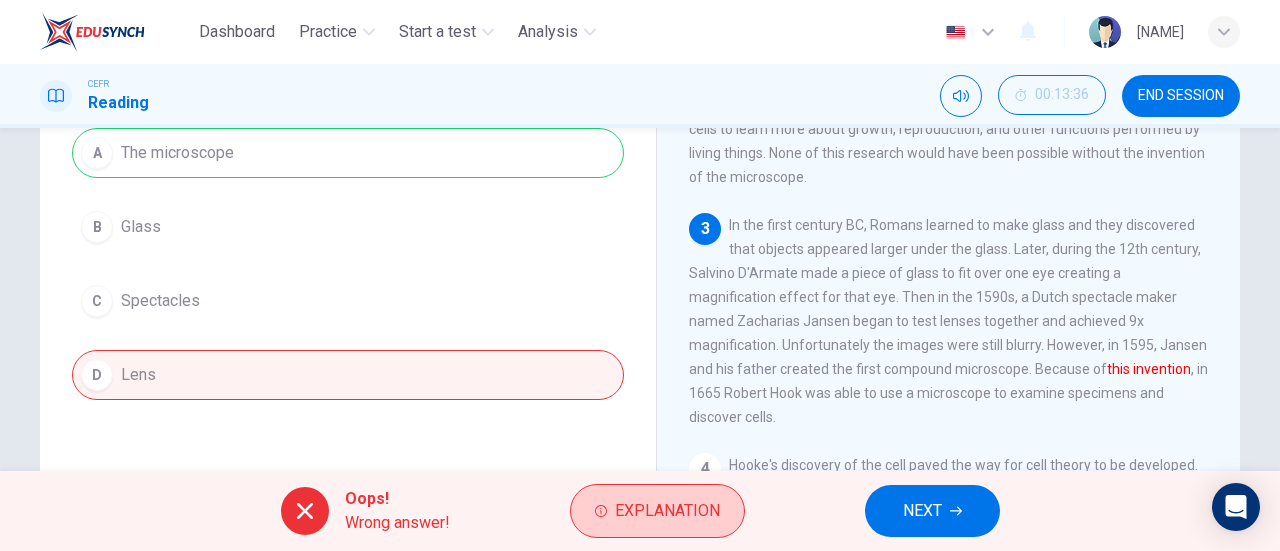 click on "Explanation" at bounding box center [657, 511] 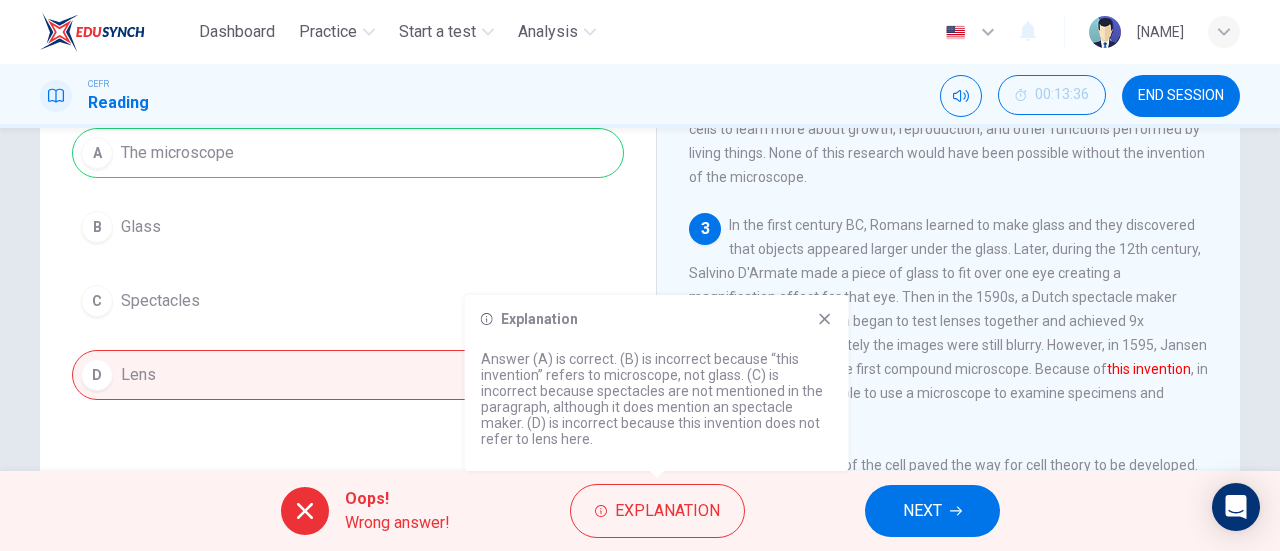 click on "NEXT" at bounding box center [922, 511] 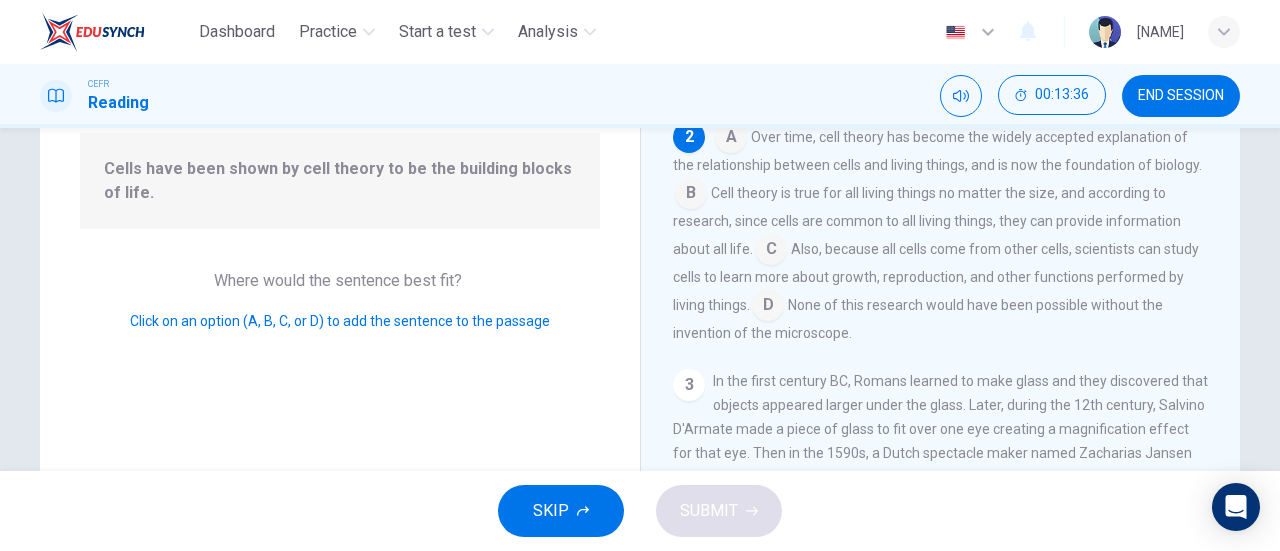 scroll, scrollTop: 172, scrollLeft: 0, axis: vertical 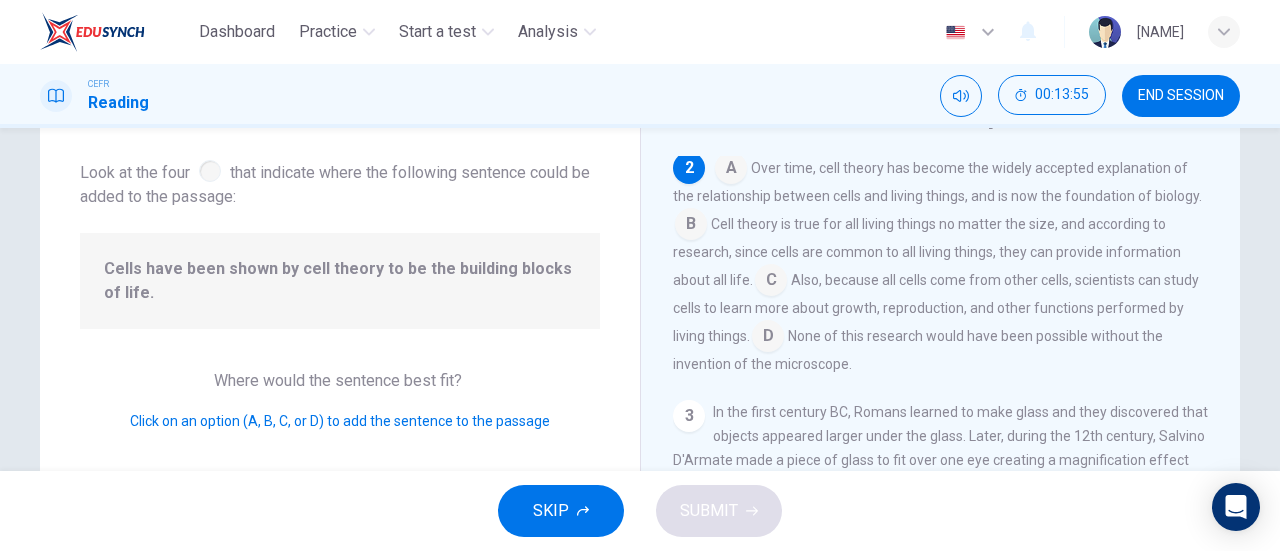 click at bounding box center [731, 170] 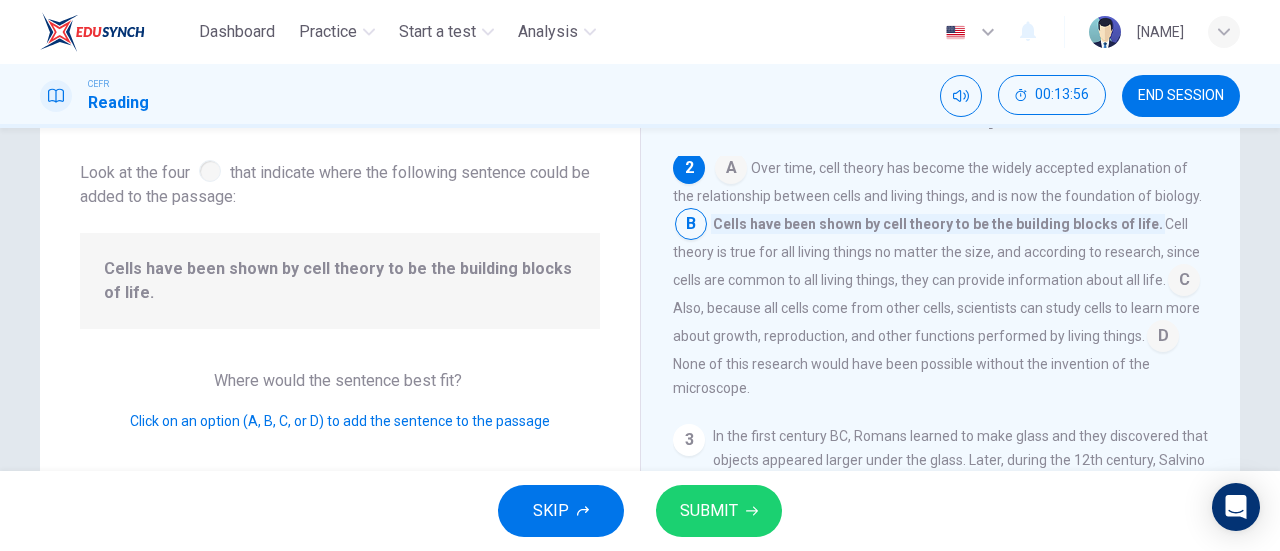 click on "SUBMIT" at bounding box center (709, 511) 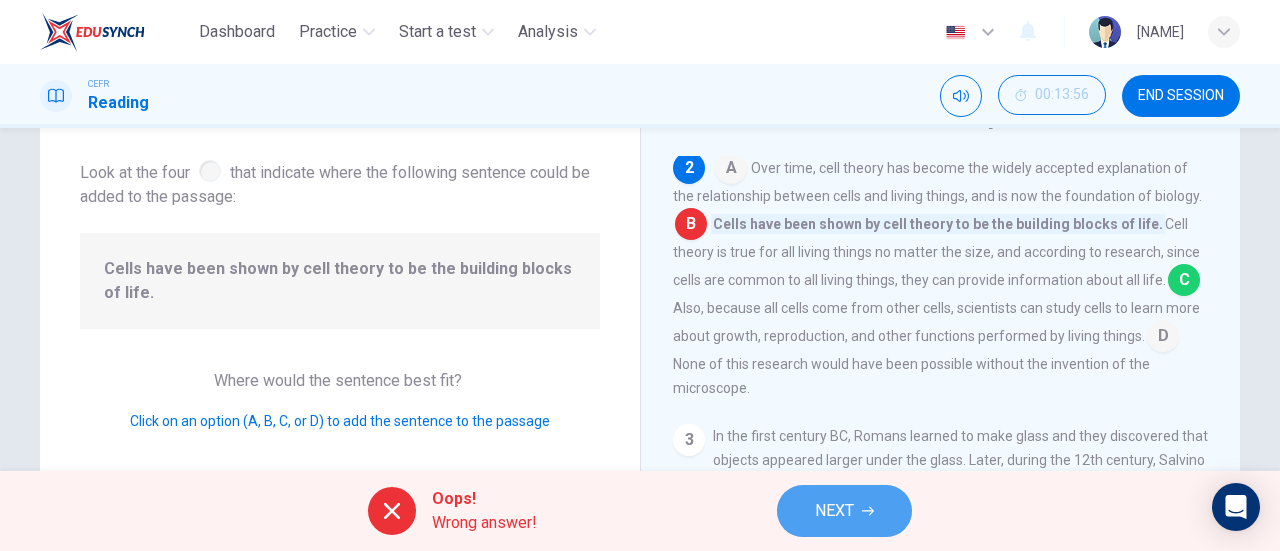 click on "NEXT" at bounding box center (844, 511) 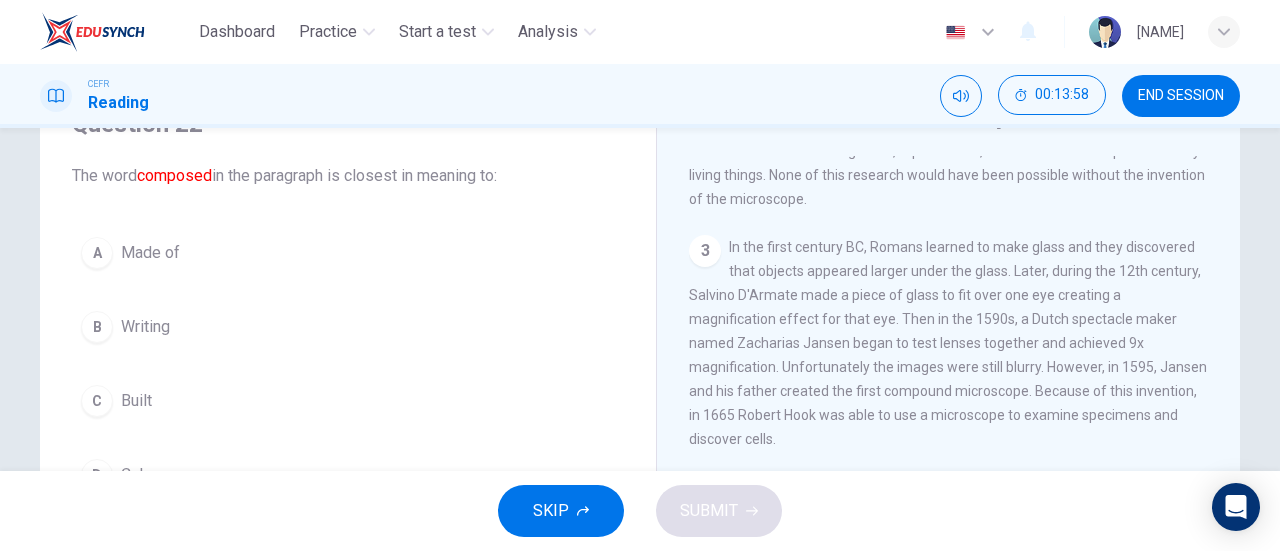 scroll, scrollTop: 327, scrollLeft: 0, axis: vertical 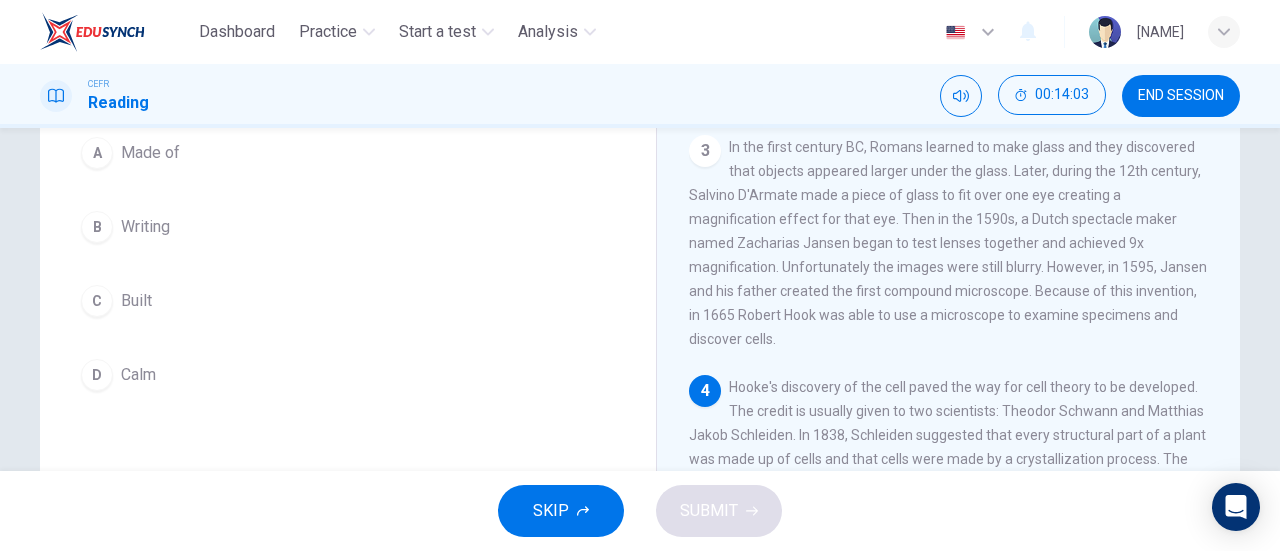 click on "Made of" at bounding box center [150, 153] 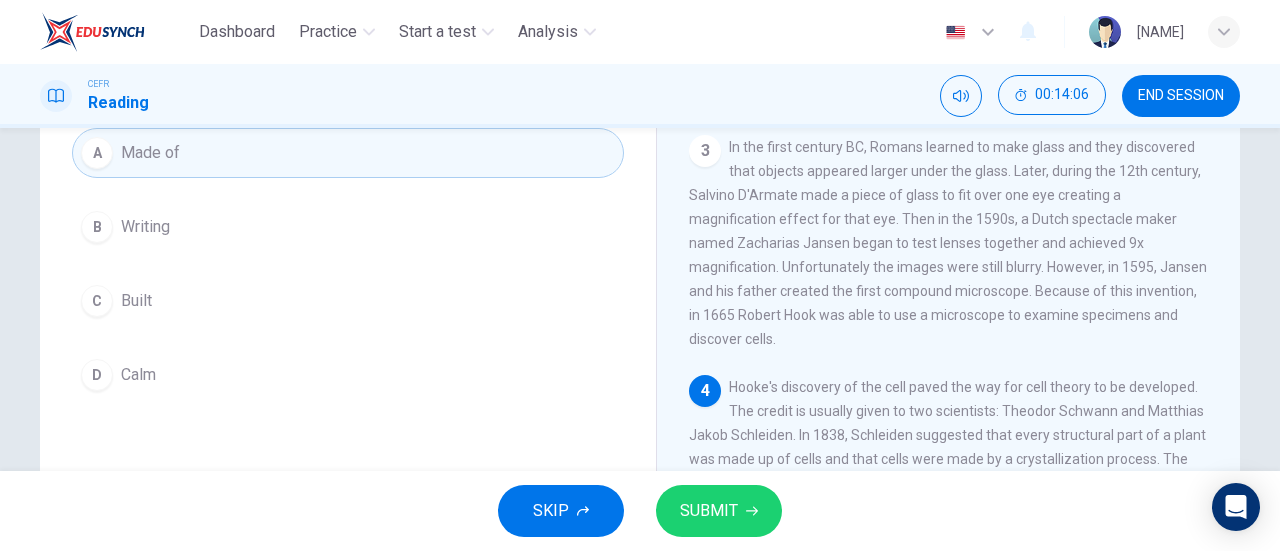 click on "C Built" at bounding box center (348, 301) 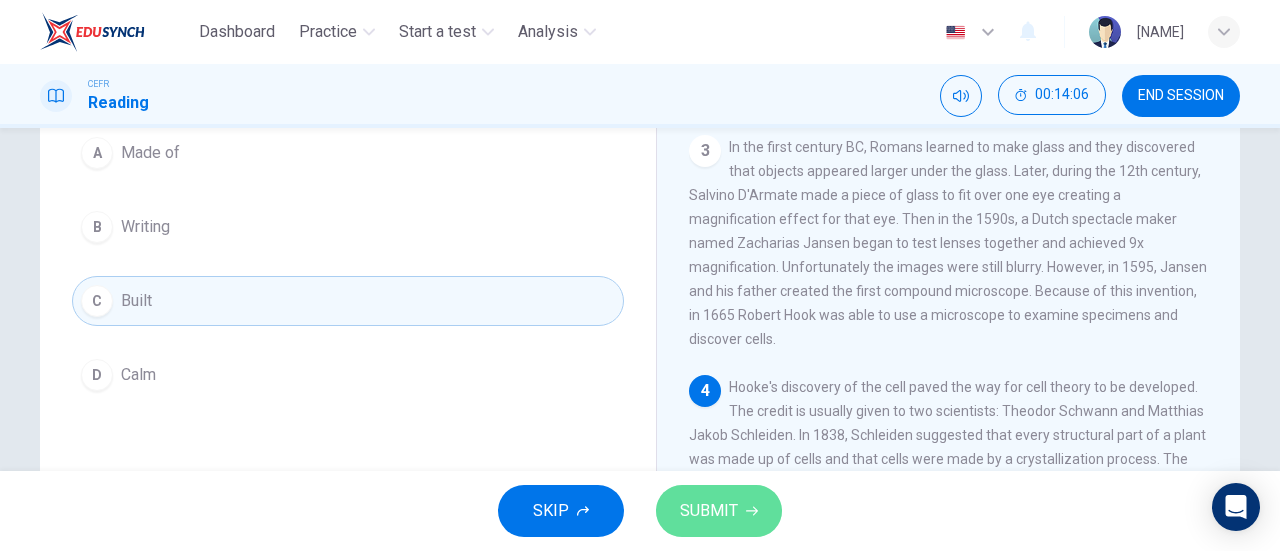click on "SUBMIT" at bounding box center (709, 511) 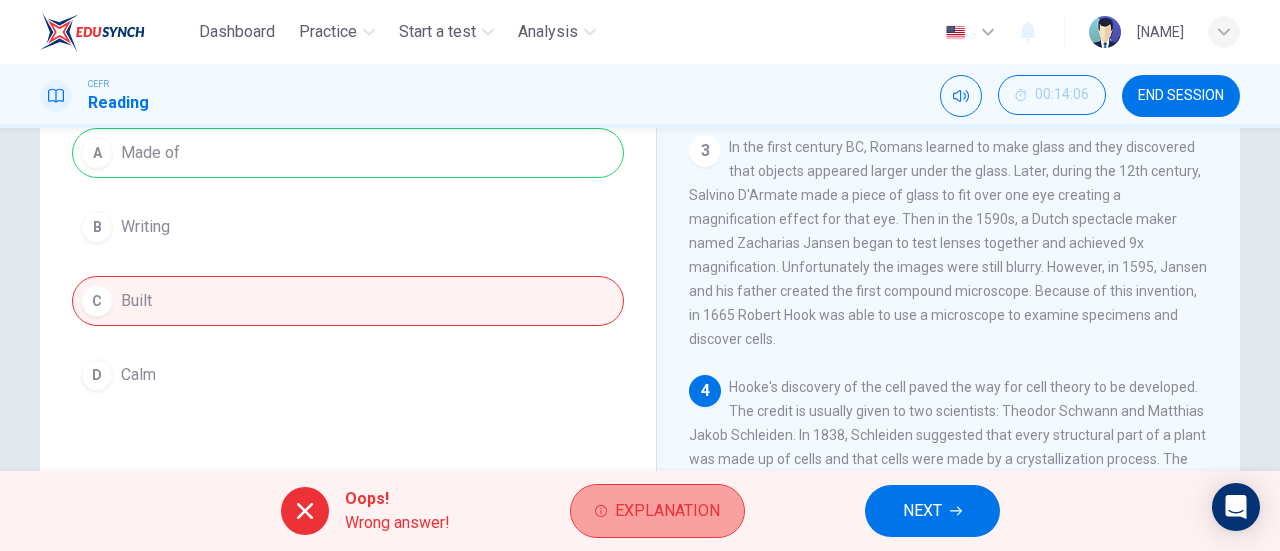 click on "Explanation" at bounding box center (667, 511) 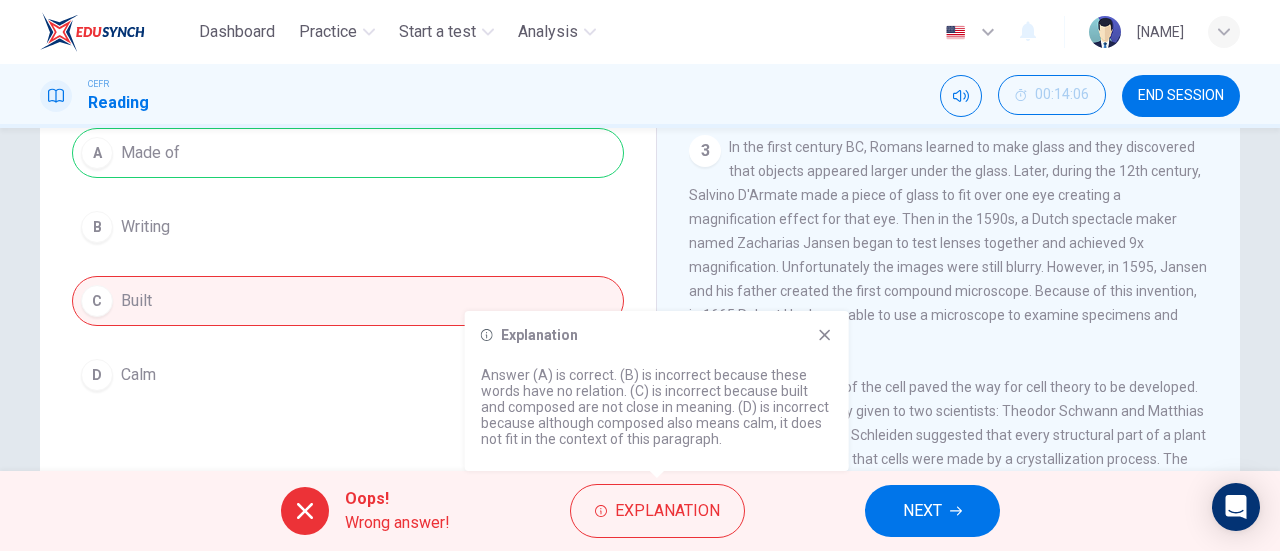 click on "NEXT" at bounding box center (922, 511) 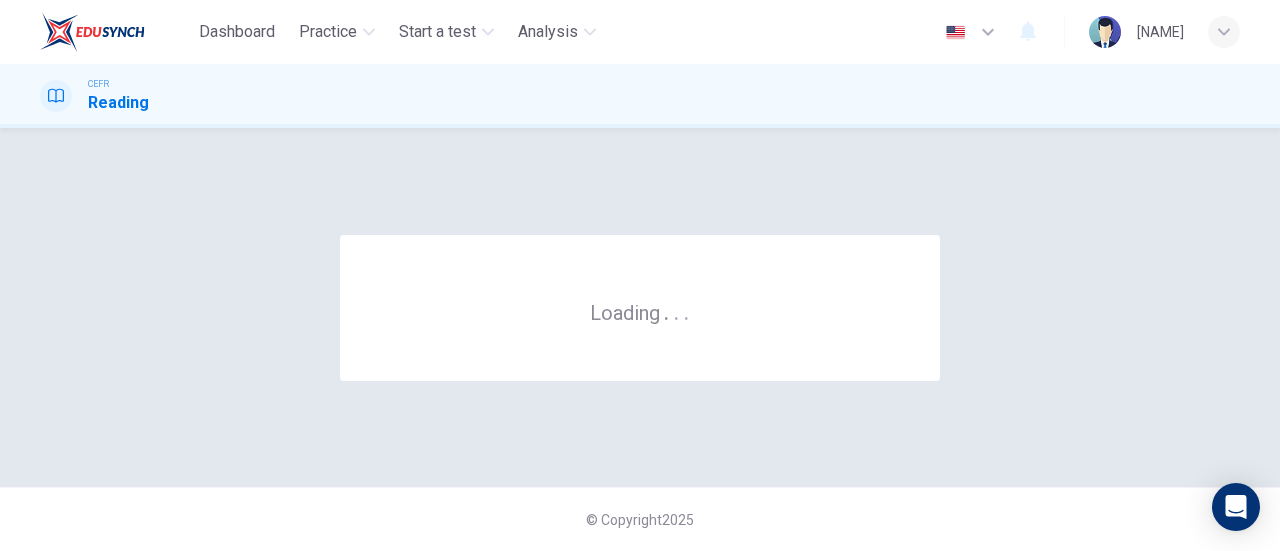 scroll, scrollTop: 0, scrollLeft: 0, axis: both 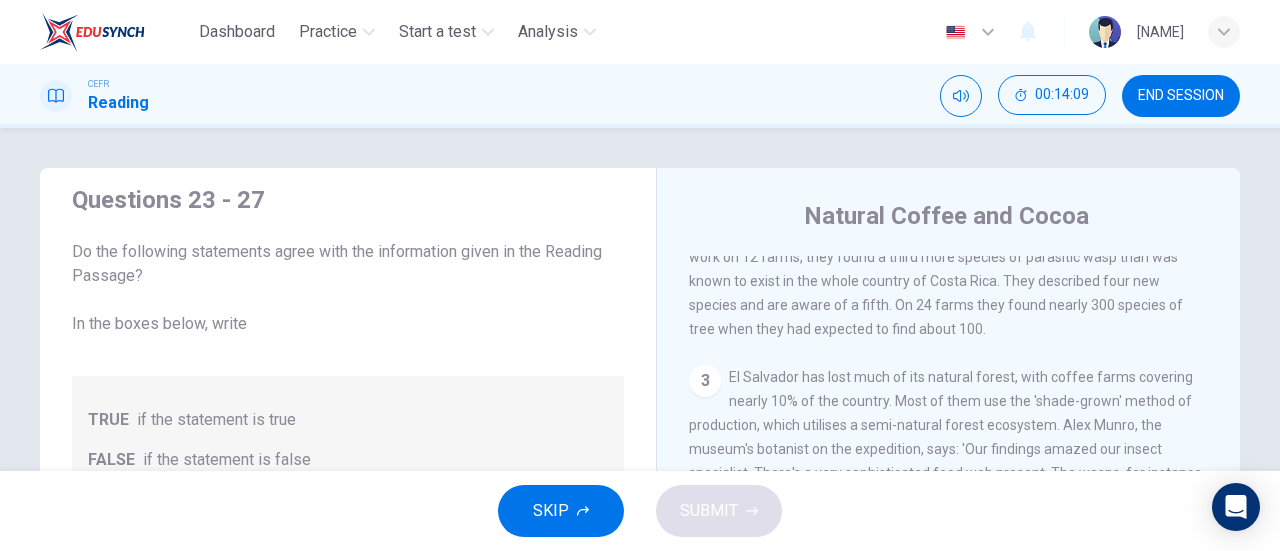 click on "Dashboard Practice Start a test Analysis English en ​ [NAME] CEFR Reading 00:05:22 END SESSION Questions 4 - 10 Do the following statements agree with the information given in the Reading Passage?
In the boxes below, on your answer sheet write TRUE if the statement is true FALSE if the statement is false NOT GIVEN if the information is not given in the passage 4 TRUE TRUE ​ There is a common misunderstanding of the difference between poisonous and venomous 5 ​ ​ Significant environmental disasters are more damaging than animals 6 ​ ​ The poison dart frog obtains its poison from its environment 7 ​ ​ Touching a puffer fish can cause paralysis 8 ​ ​ The Brazilian Wandering spider kills more people every year than any other venomous creature. 9 ​ ​ The box jellyfish can cause death by drowning 10 ​ ​ The tentacles on a box jellyfish are used for movement Poisonous Animals CLICK TO ZOOM Click to Zoom 1 2 3 4 5 6 SKIP SUBMIT Dashboard Practice Start a test 2025" at bounding box center (640, 32) 